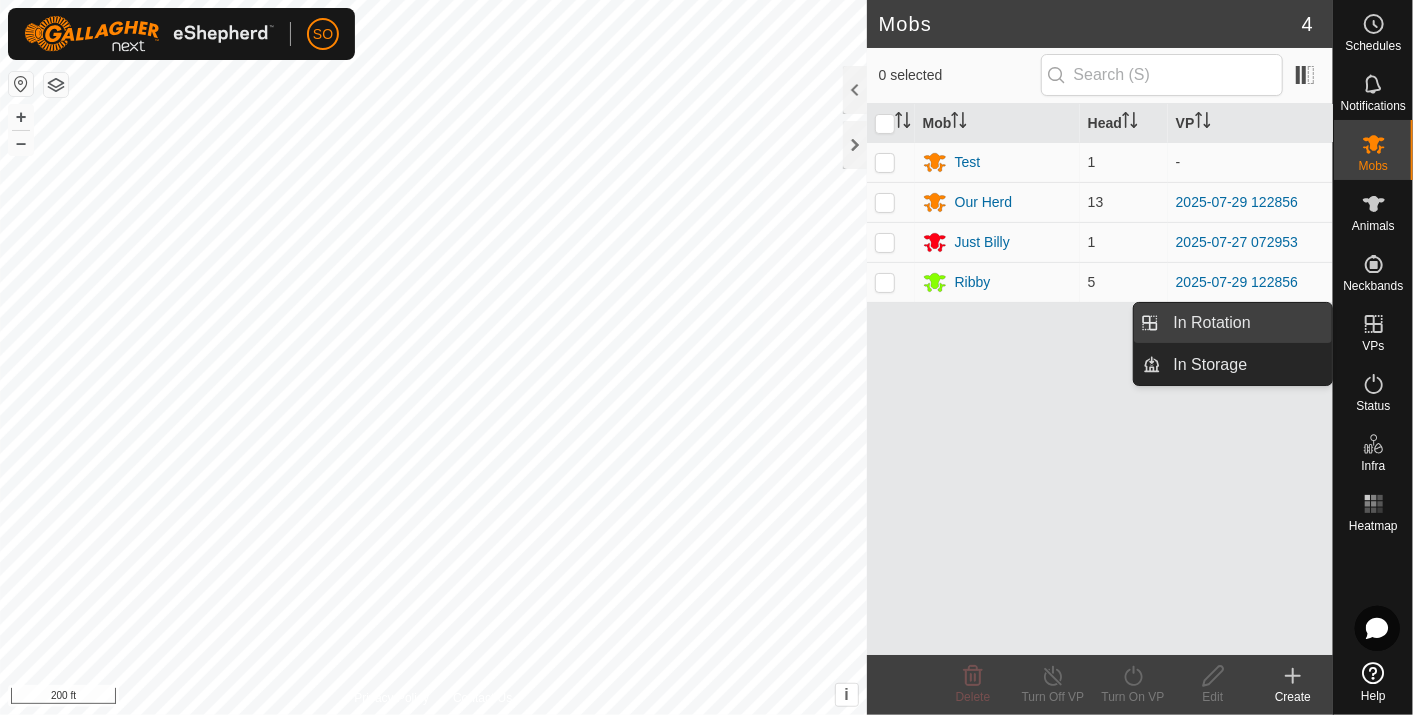 scroll, scrollTop: 0, scrollLeft: 0, axis: both 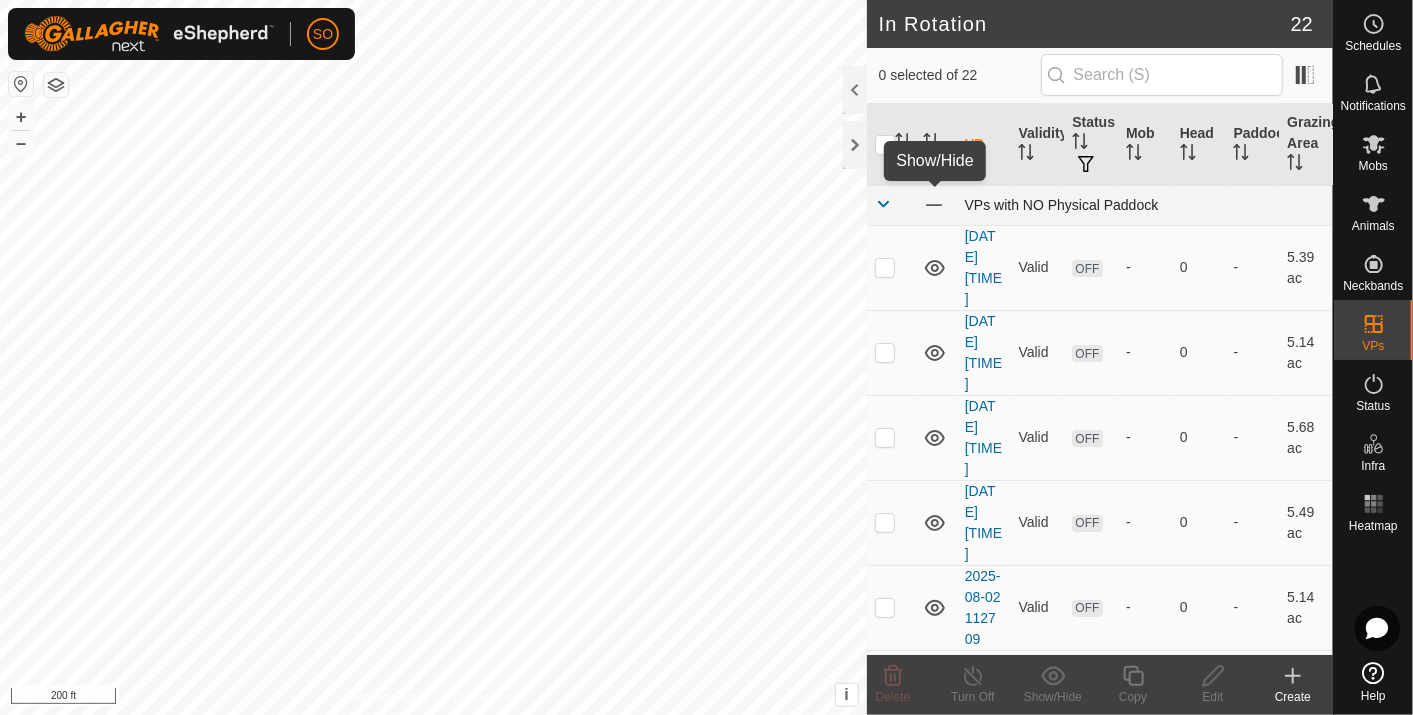 click at bounding box center (934, 205) 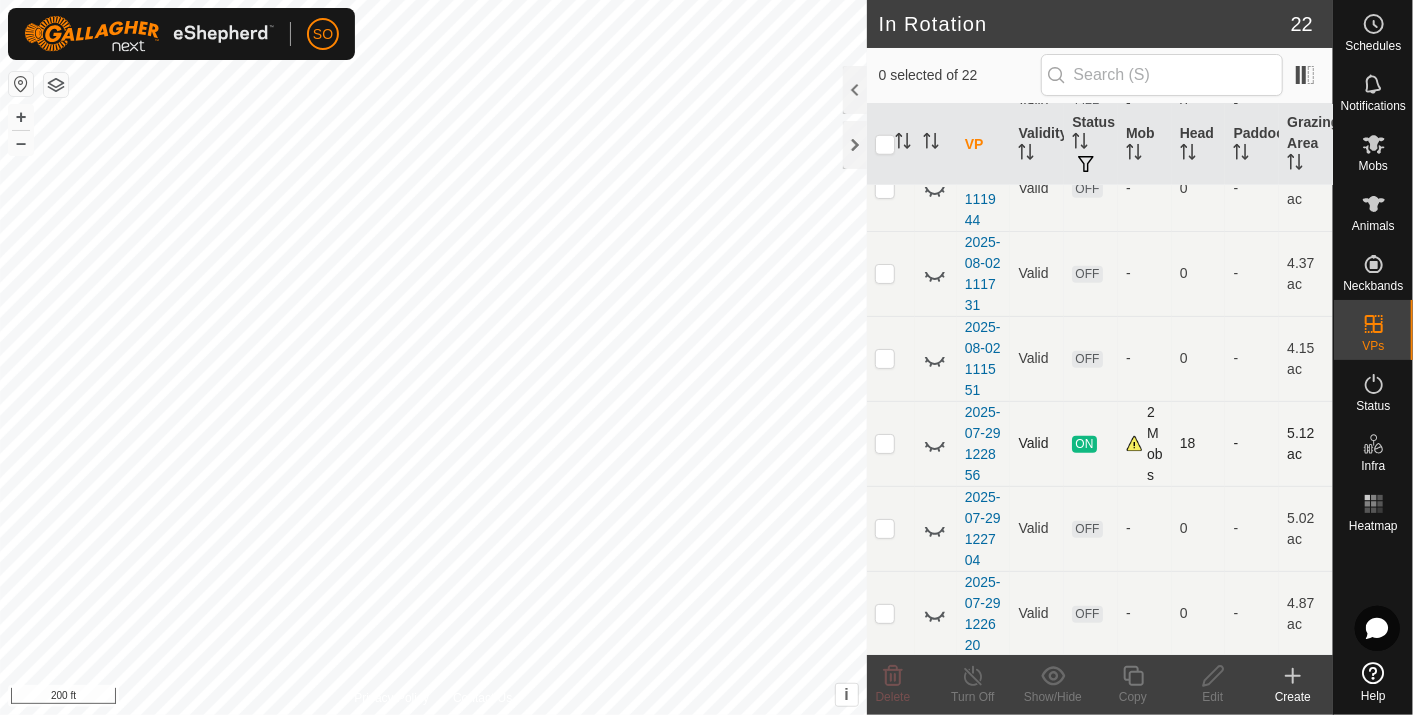 scroll, scrollTop: 1111, scrollLeft: 0, axis: vertical 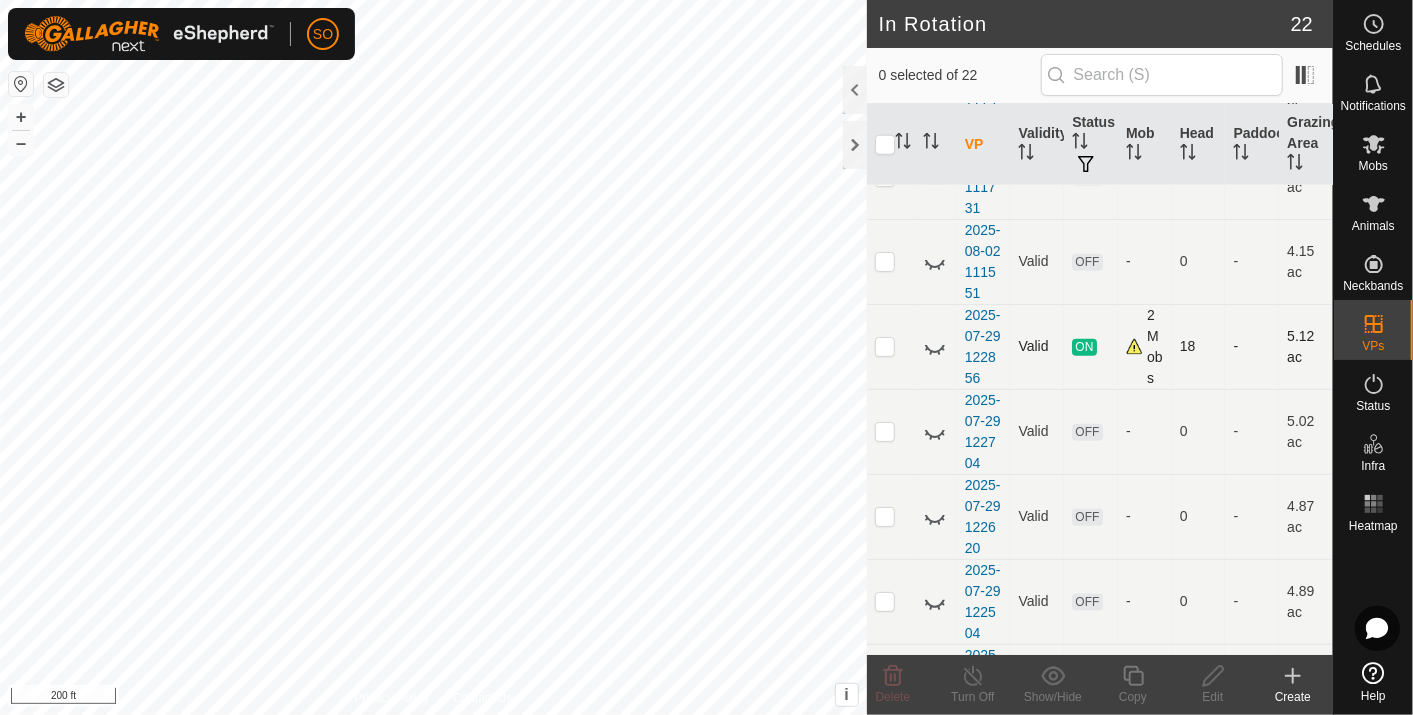 click 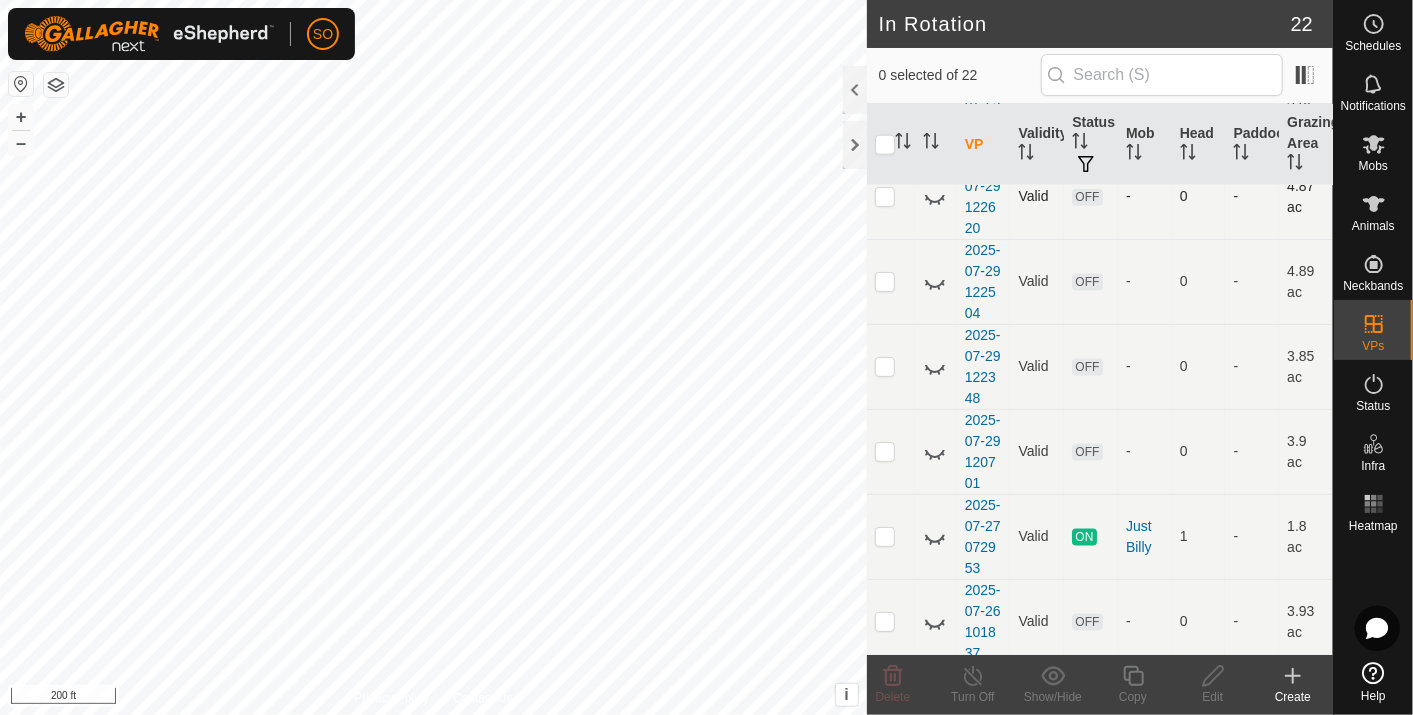 scroll, scrollTop: 1444, scrollLeft: 0, axis: vertical 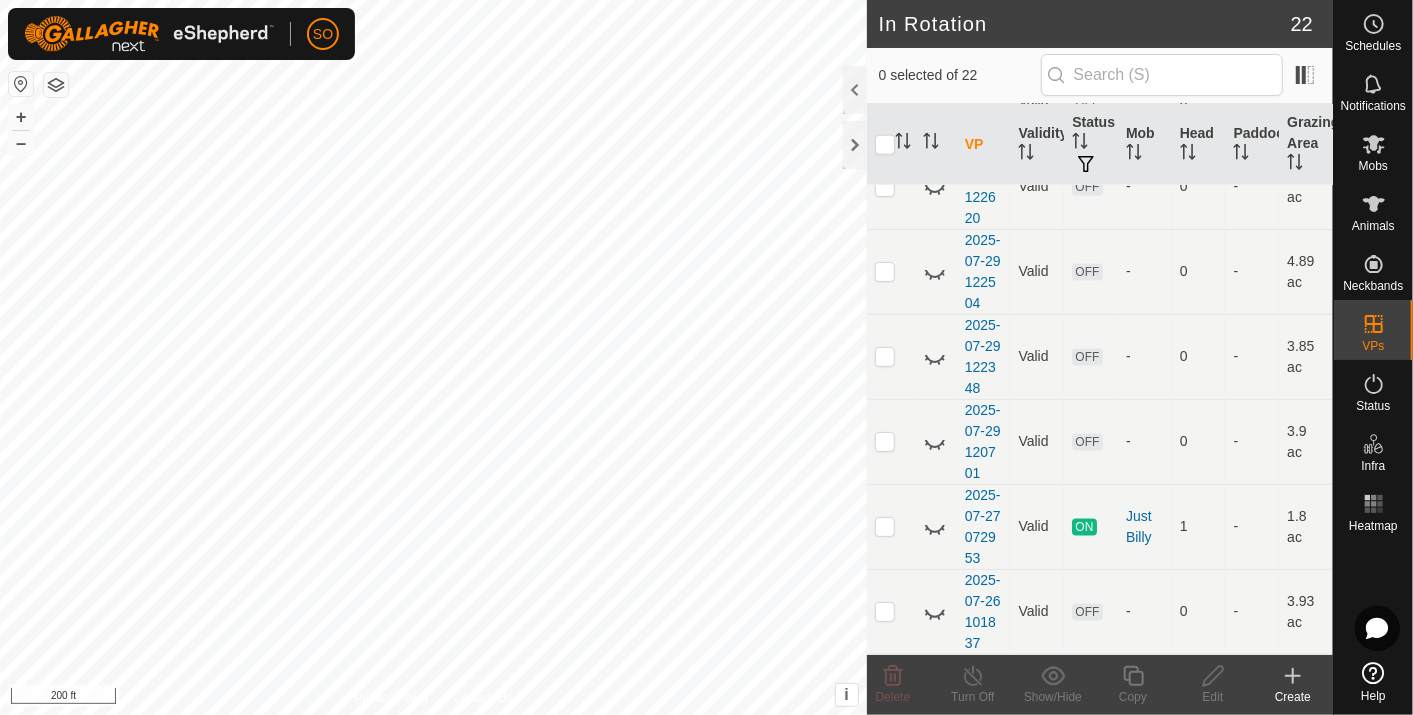 click 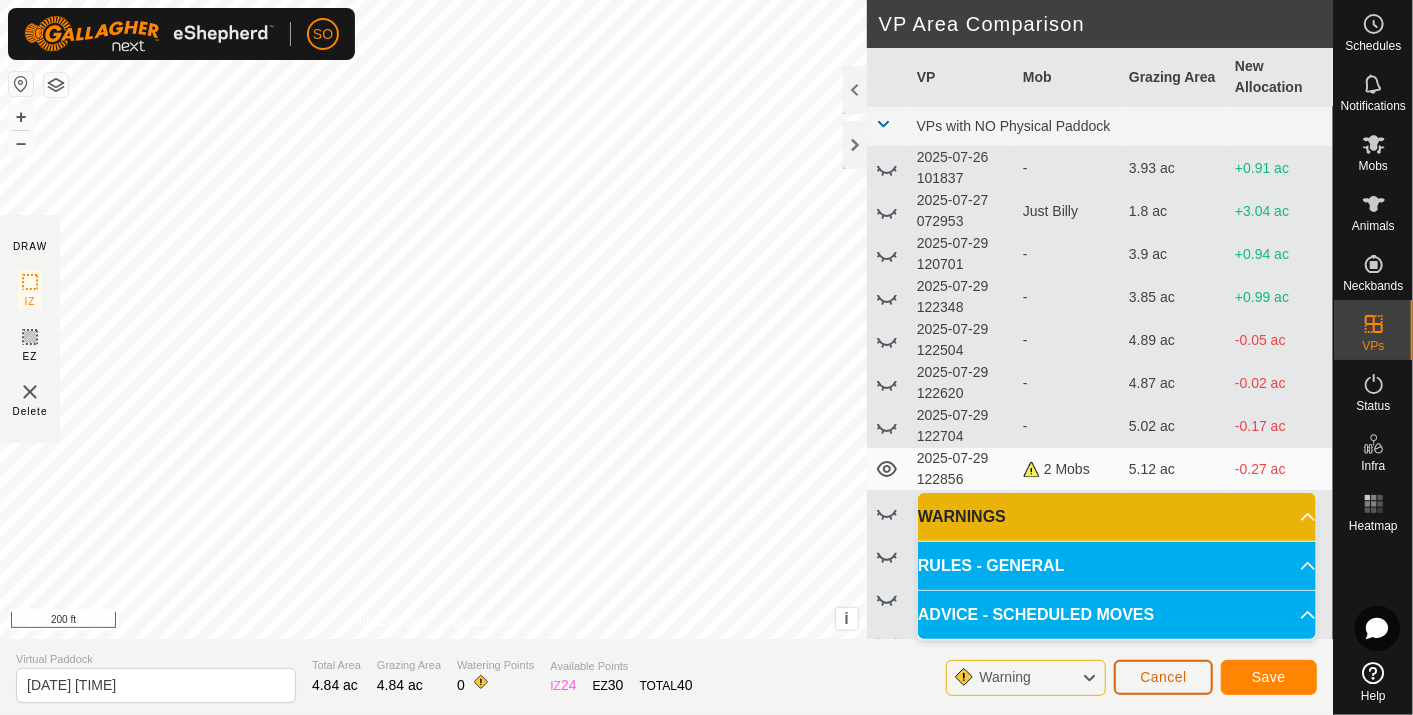 click on "Cancel" 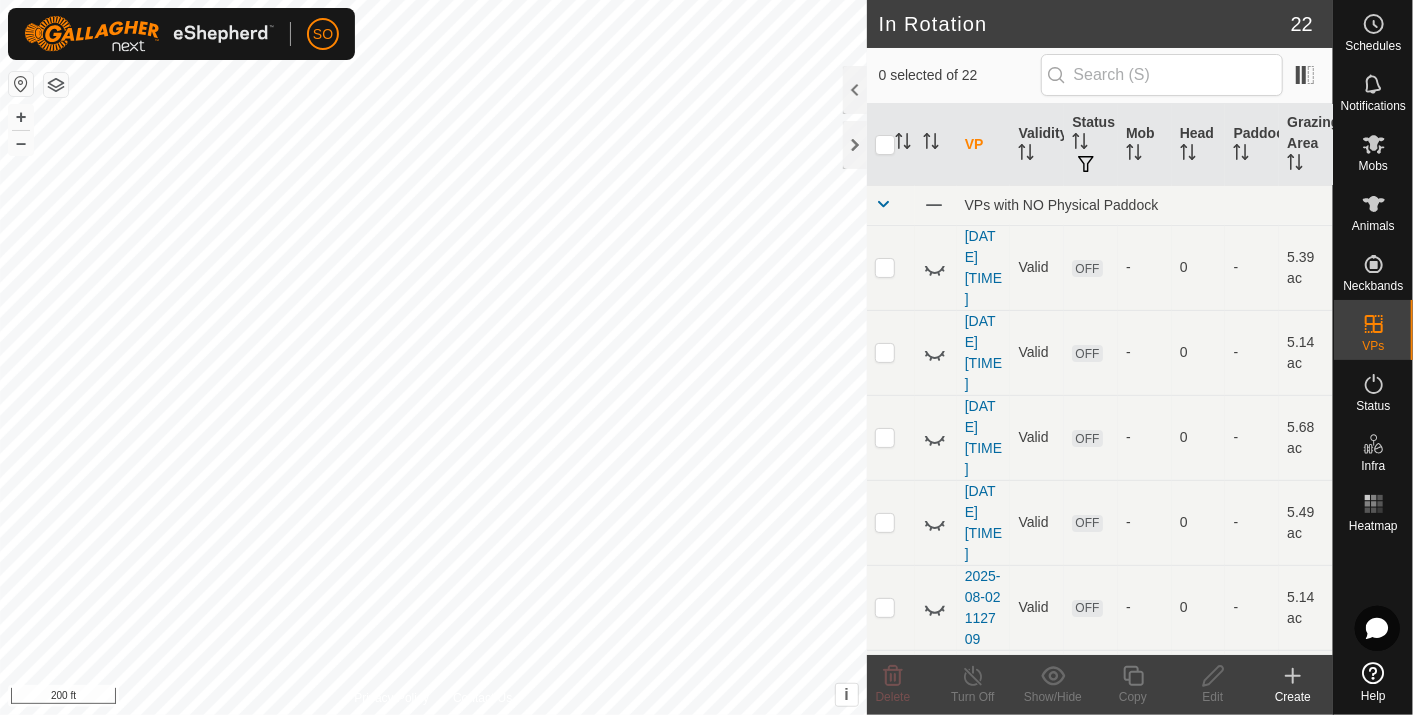 click 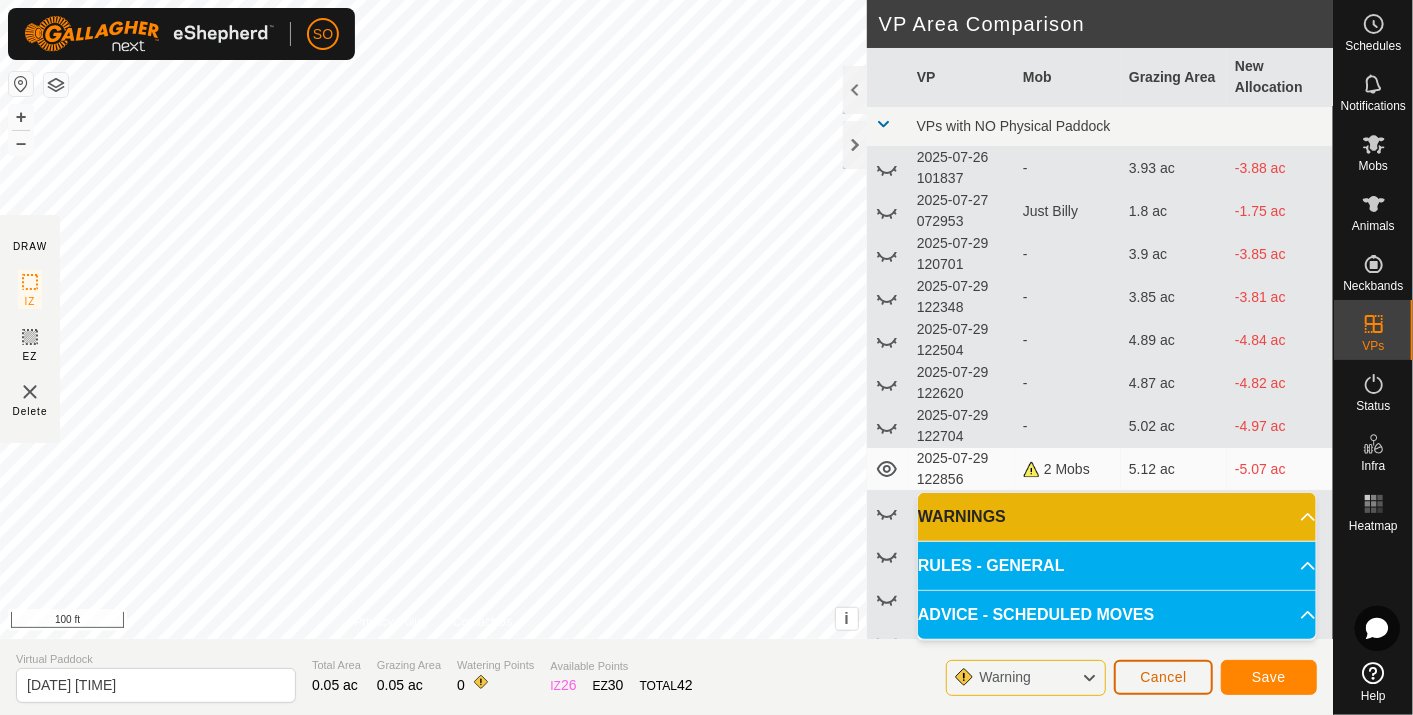 click on "Cancel" 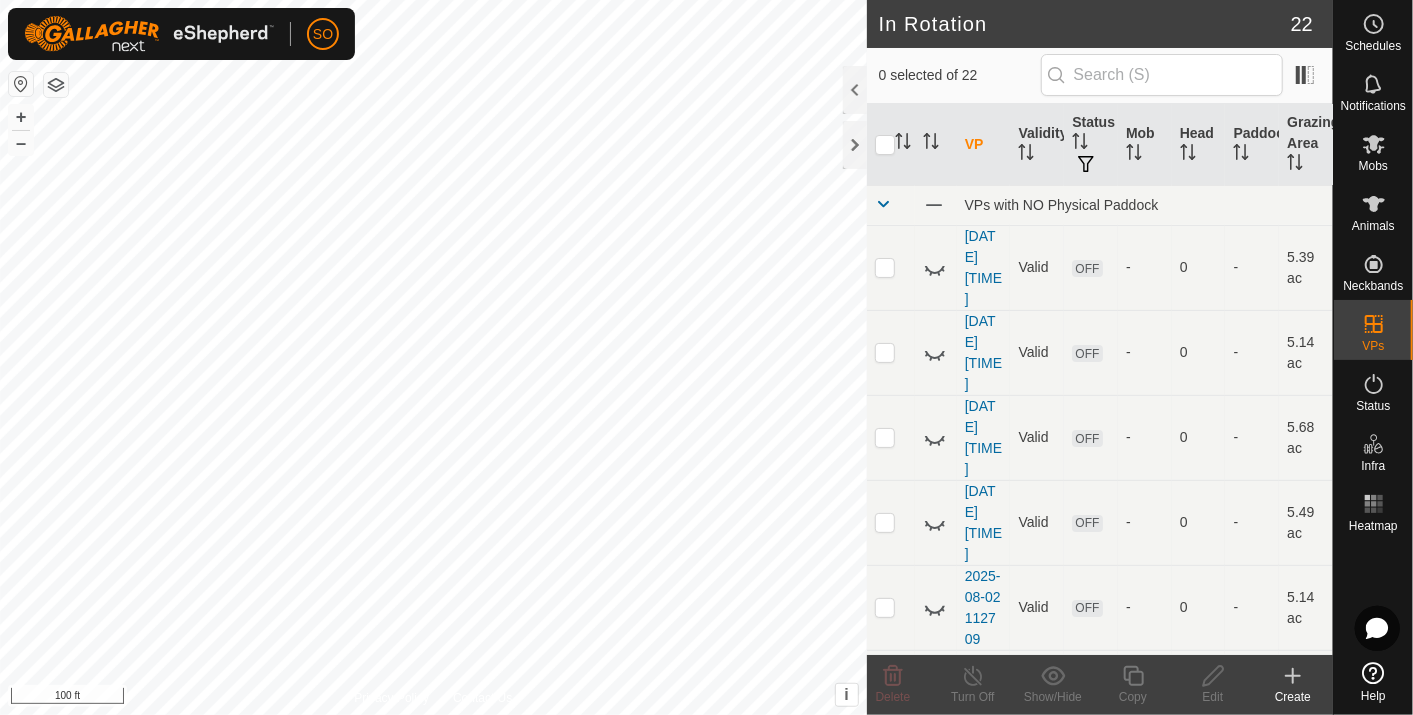 click 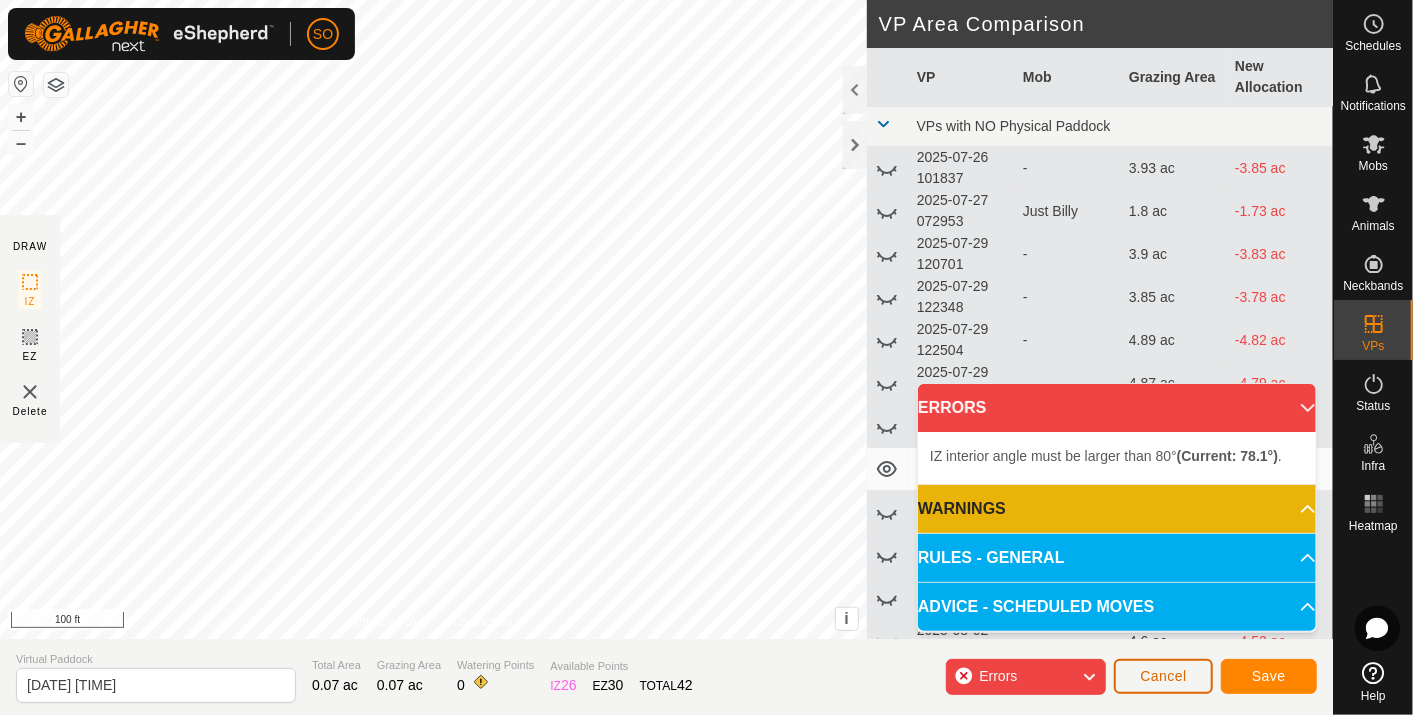 click on "Cancel" 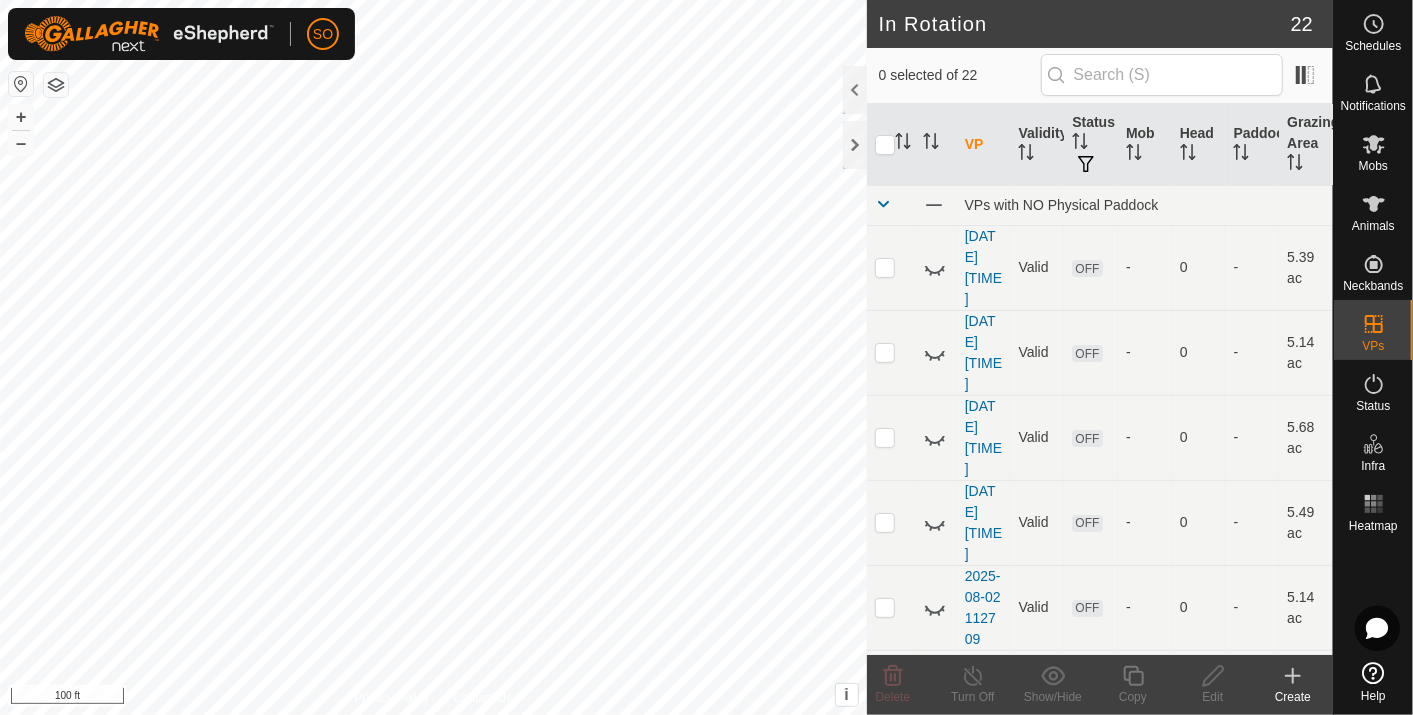 click 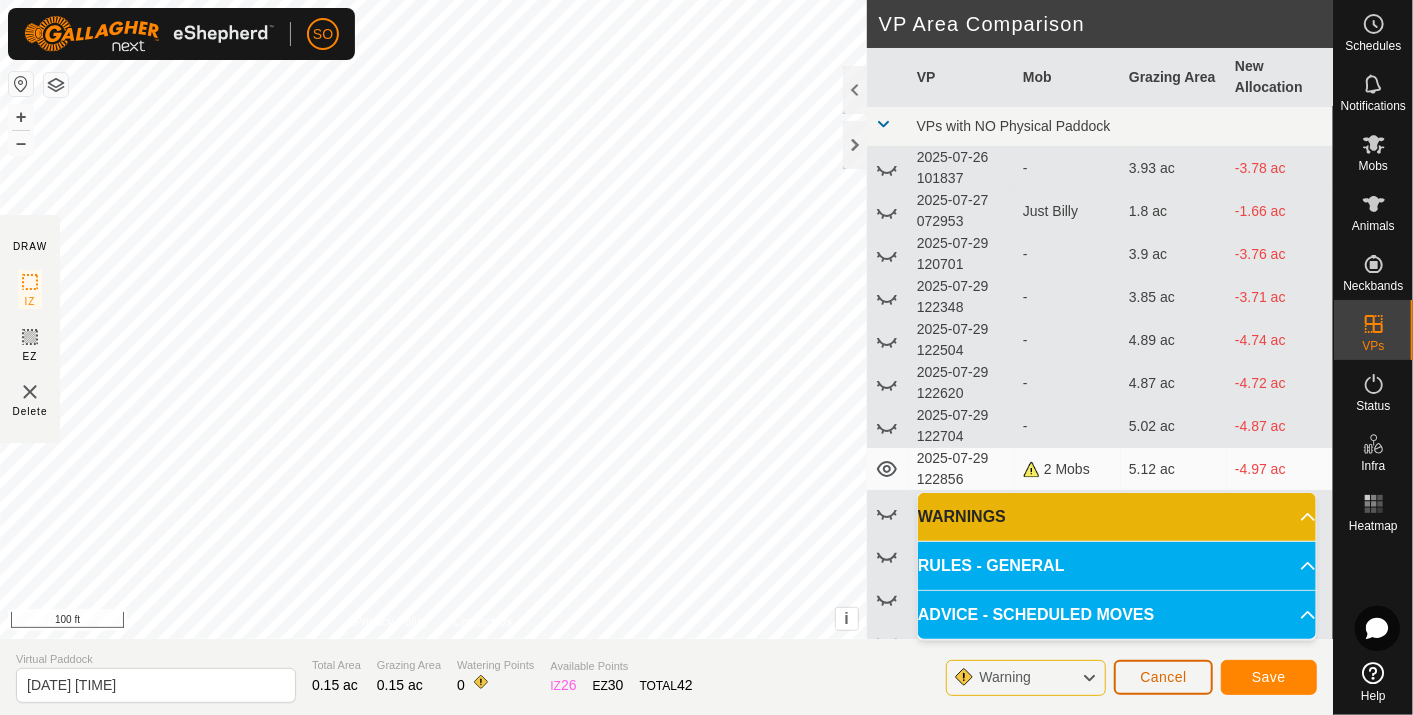 click on "Cancel" 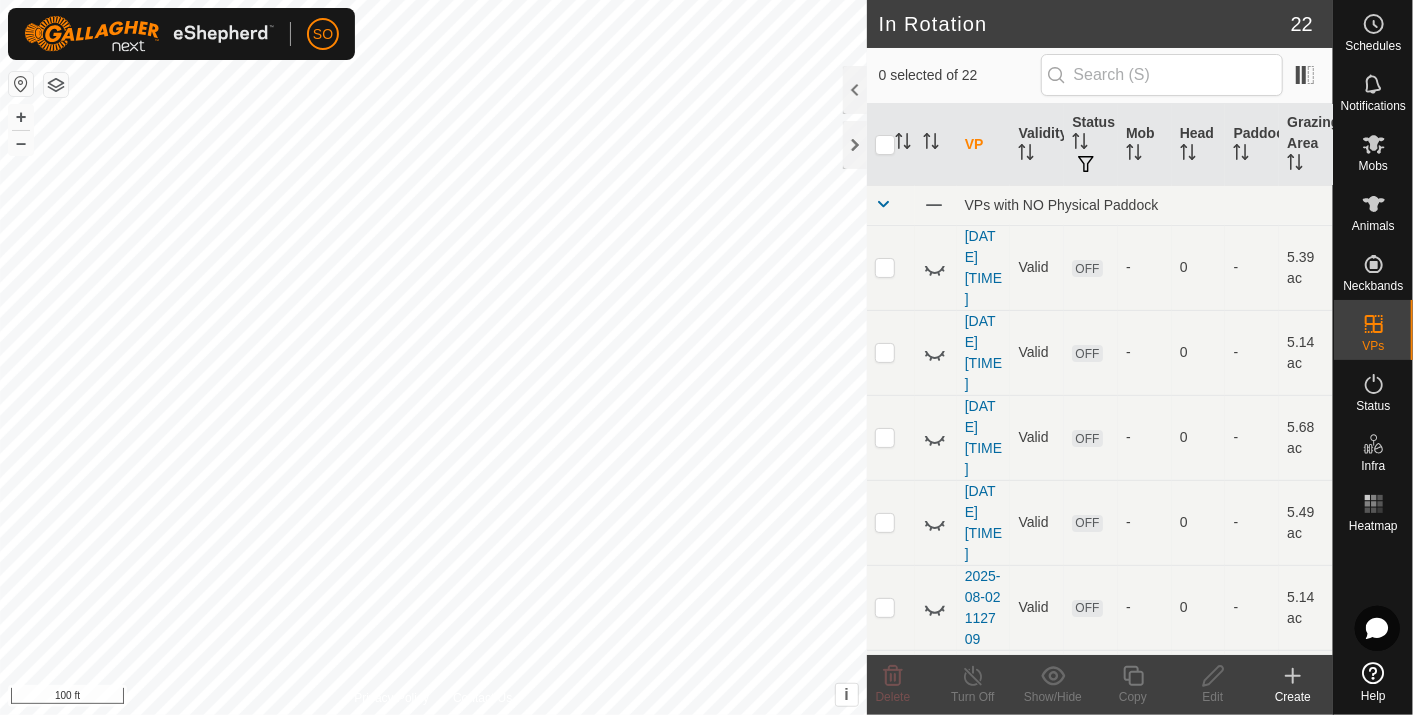 click 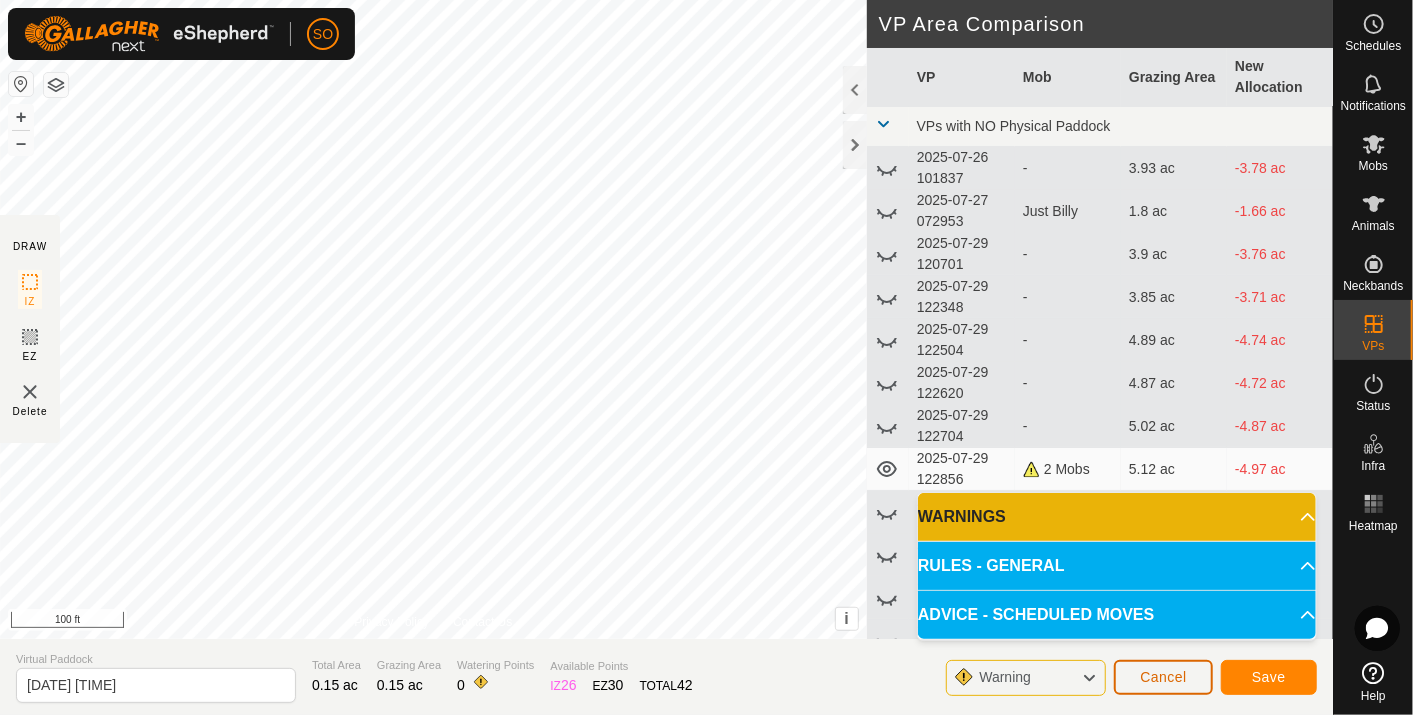 click on "Cancel" 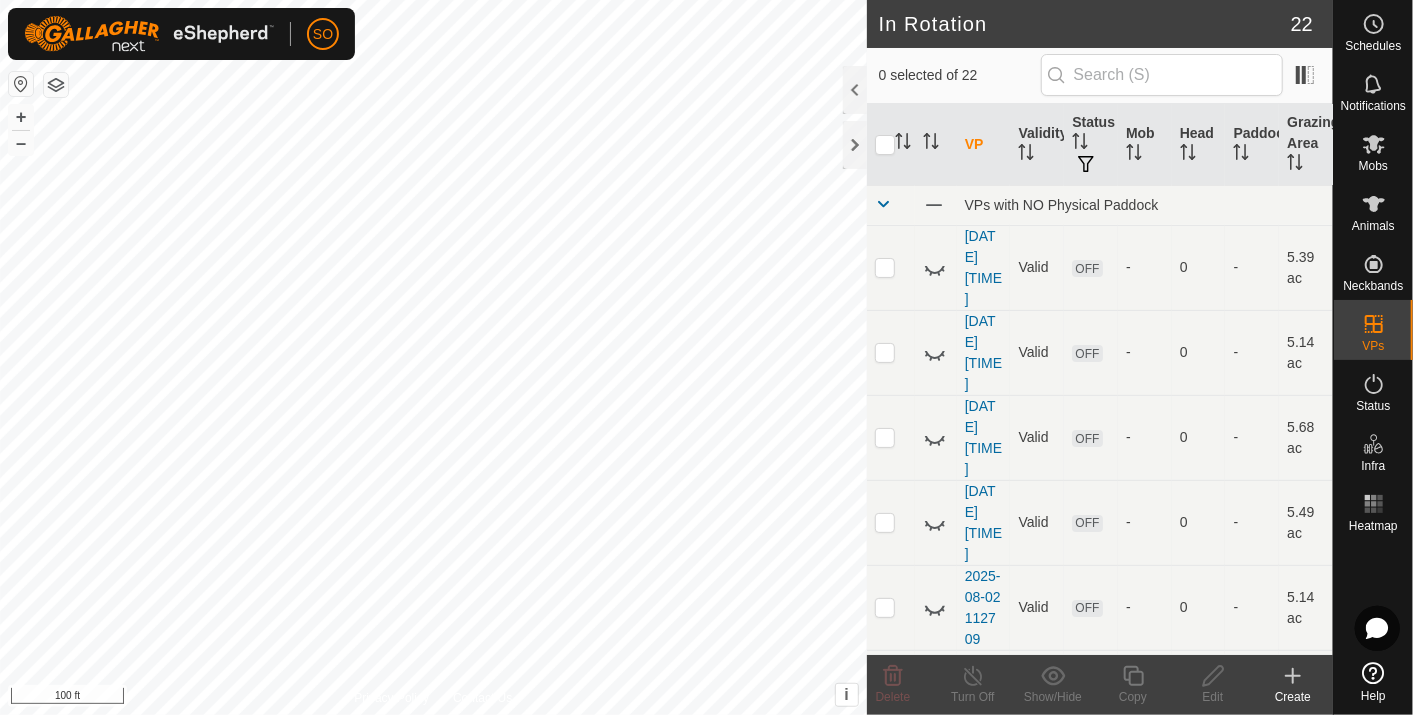 click 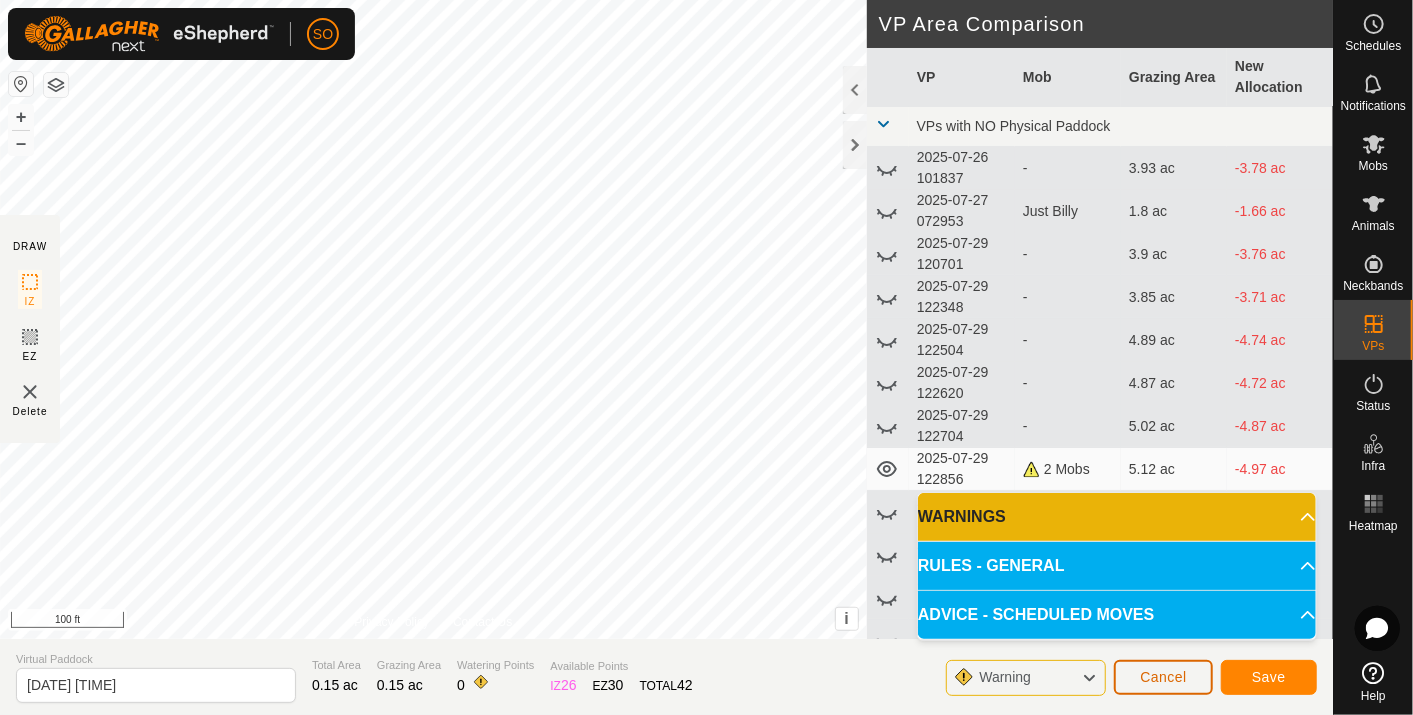 click on "Cancel" 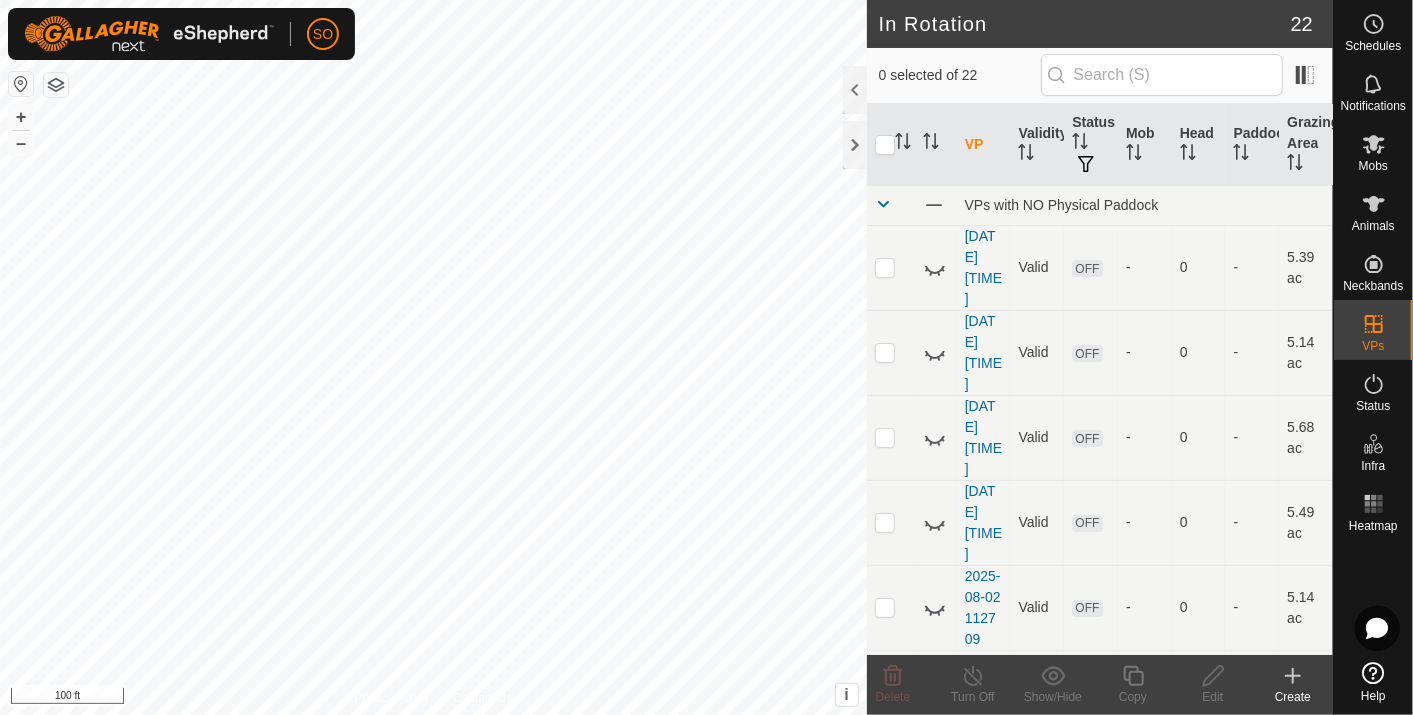 click 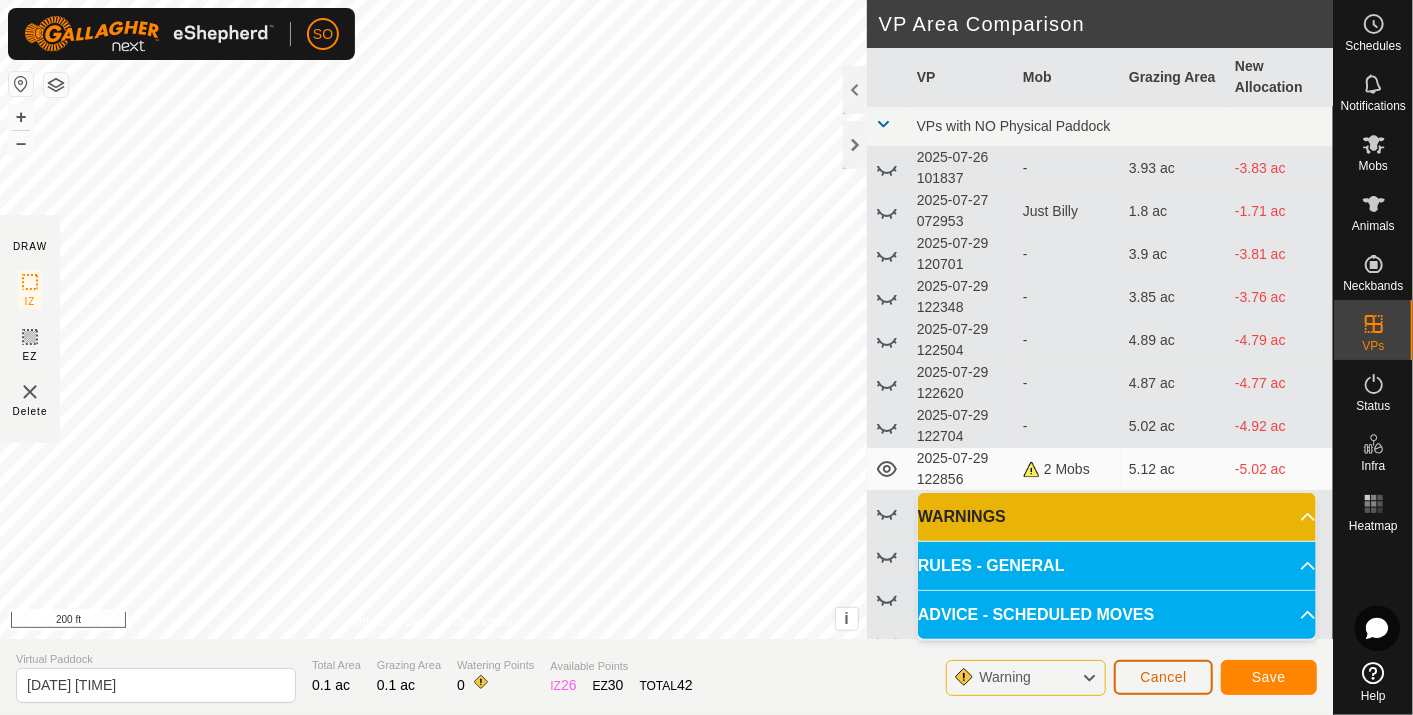 click on "Cancel" 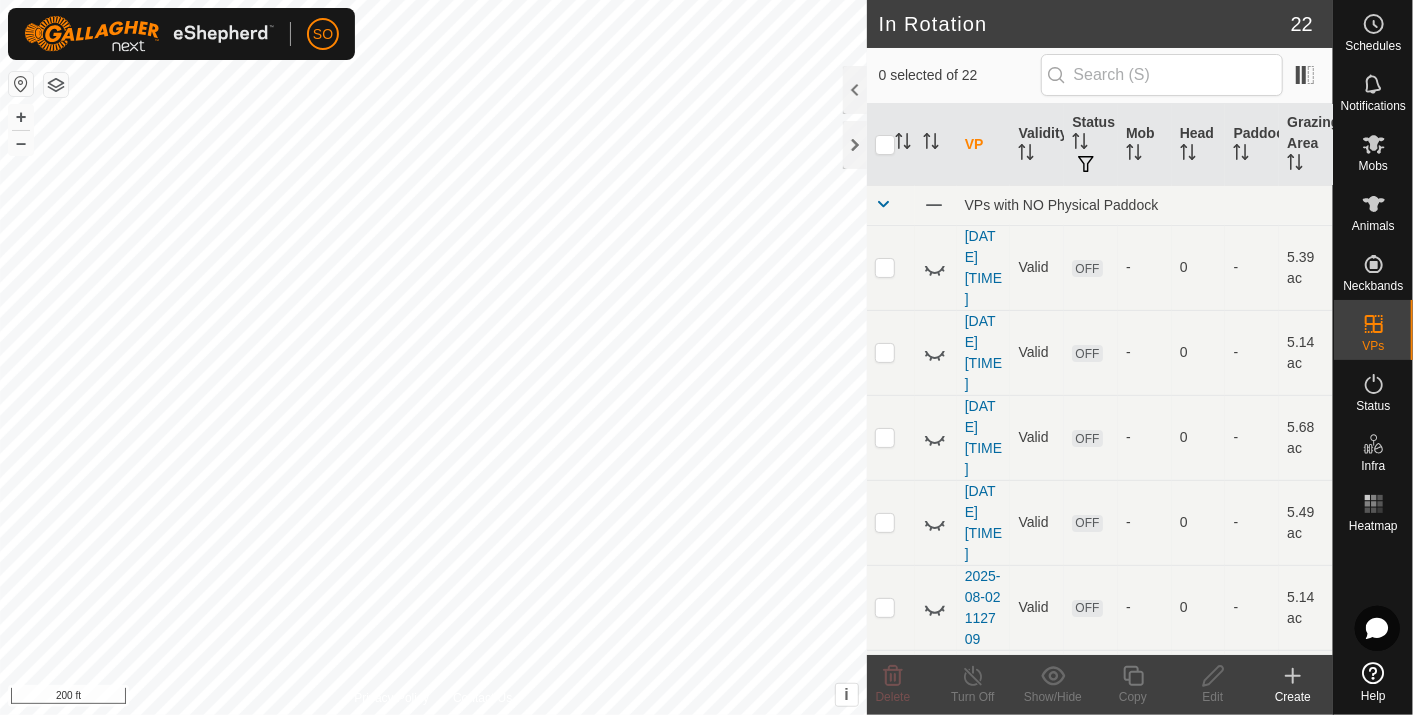 click 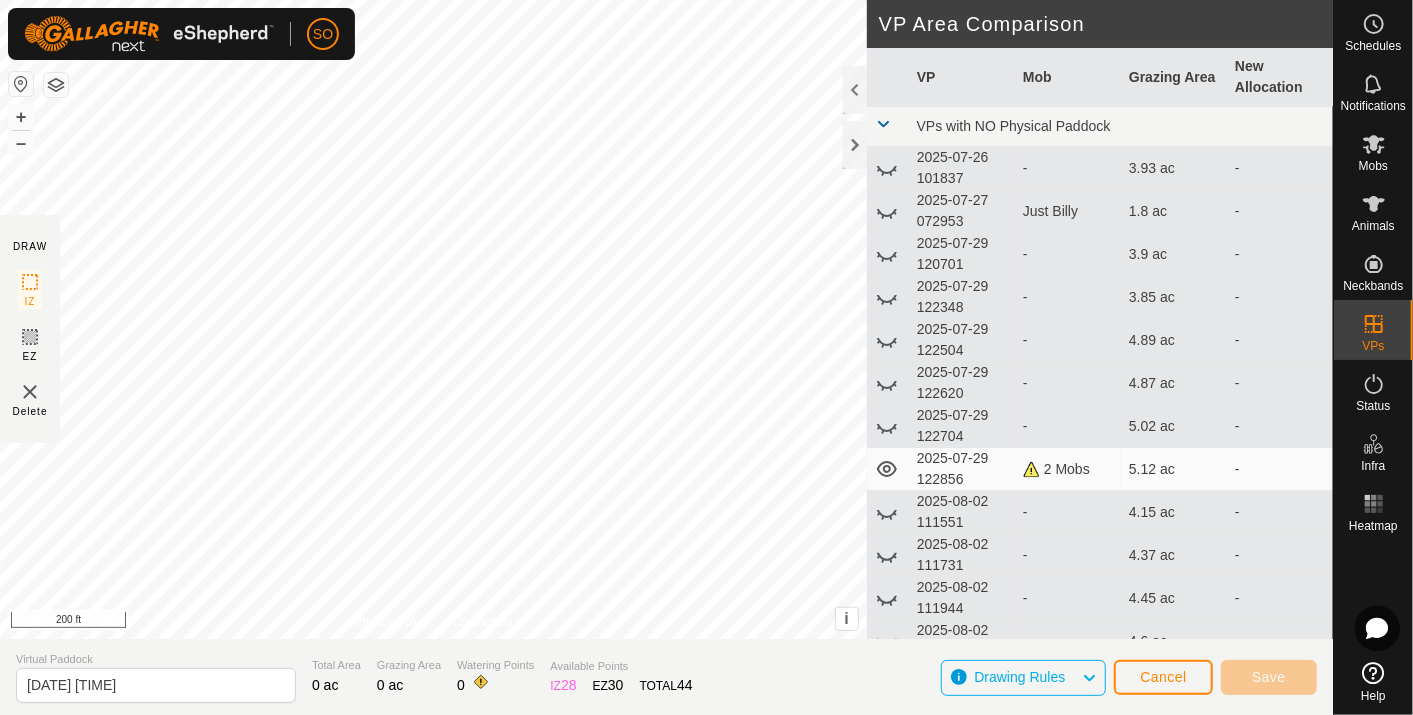 click on "DRAW IZ EZ Delete Privacy Policy Contact Us + – ⇧ i This application includes HERE Maps. © 2024 HERE. All rights reserved. 200 ft VP Area Comparison     VP   Mob   Grazing Area   New Allocation  VPs with NO Physical Paddock  [DATE] [TIME]  -  3.93 ac   -   [DATE] [TIME]   Just Billy   1.8 ac   -   [DATE] [TIME]  -  3.9 ac   -   [DATE] [TIME]  -  3.85 ac   -   [DATE] [TIME]  -  4.89 ac   -   [DATE] [TIME]  -  4.87 ac   -   [DATE] [TIME]  -  5.02 ac   -   [DATE] [TIME]   2 Mobs   5.12 ac   -   [DATE] [TIME]  -  4.15 ac   -   [DATE] [TIME]  -  4.37 ac   -   [DATE] [TIME]  -  4.45 ac   -   [DATE] [TIME]  -  4.6 ac   -   [DATE] [TIME]  -  4.74 ac   -   [DATE] [TIME]  -  4.99 ac   -   [DATE] [TIME]  -  4.65 ac   -   [DATE] [TIME]  -  4.77 ac   -   [DATE] [TIME]  -  4.97 ac   -   [DATE] [TIME]  -  5.14 ac   -   [DATE] [TIME]  -  5.49 ac   -   [DATE] [TIME]  -  5.68 ac   -   [DATE] [TIME]  -  5.14 ac   -   [DATE] [TIME]  - 0" 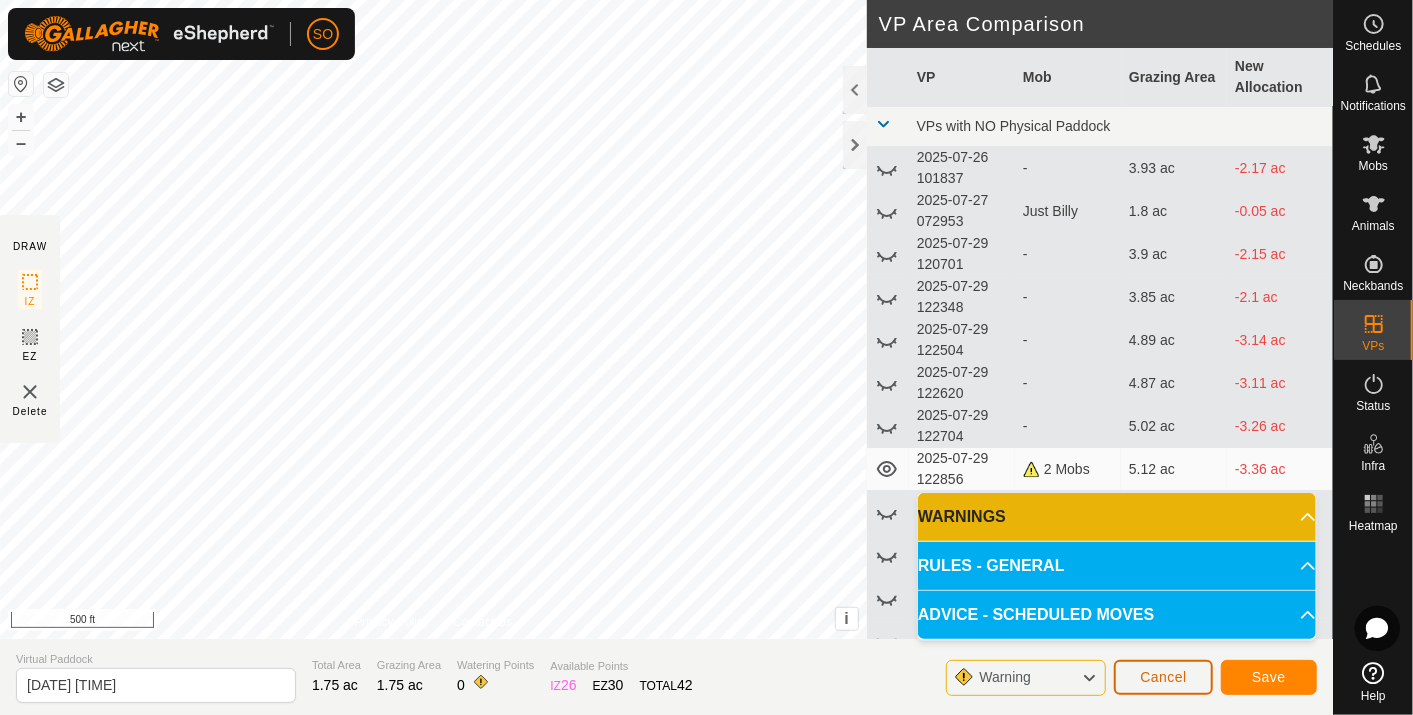 click on "Cancel" 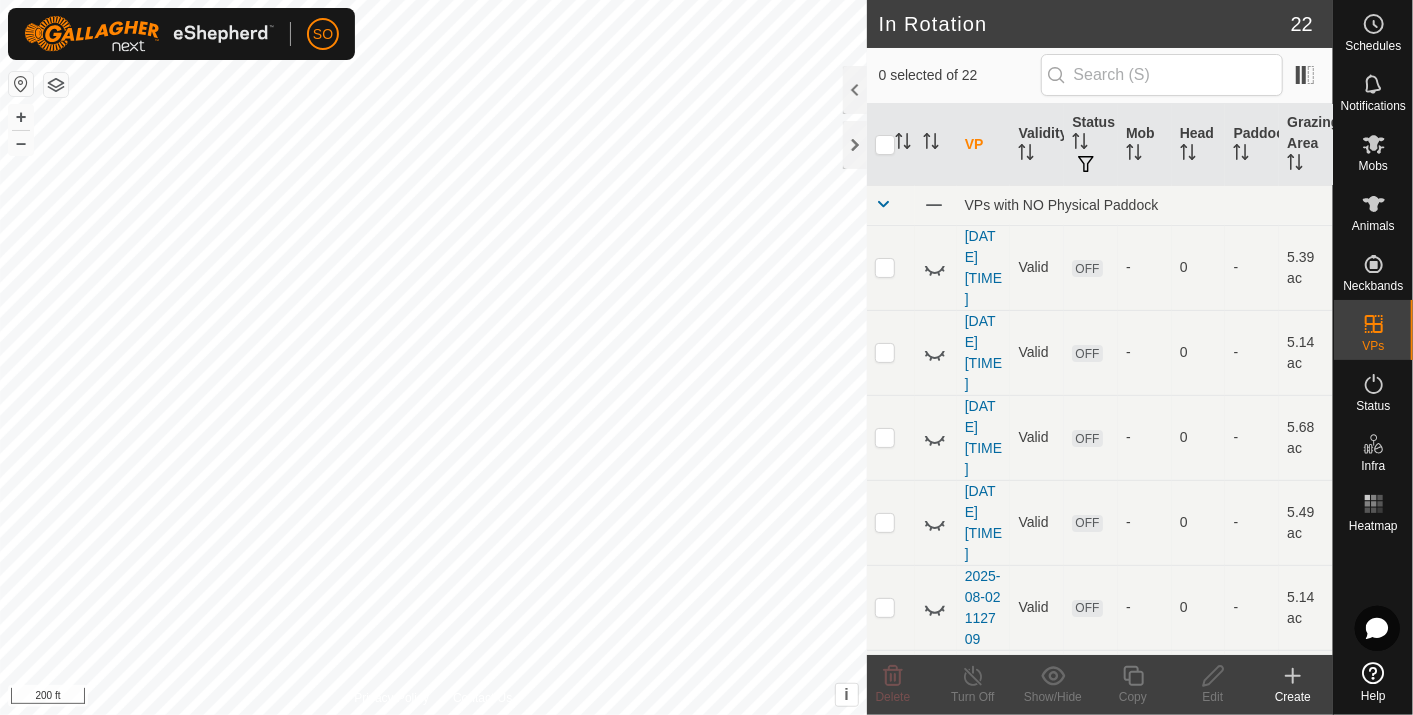 click 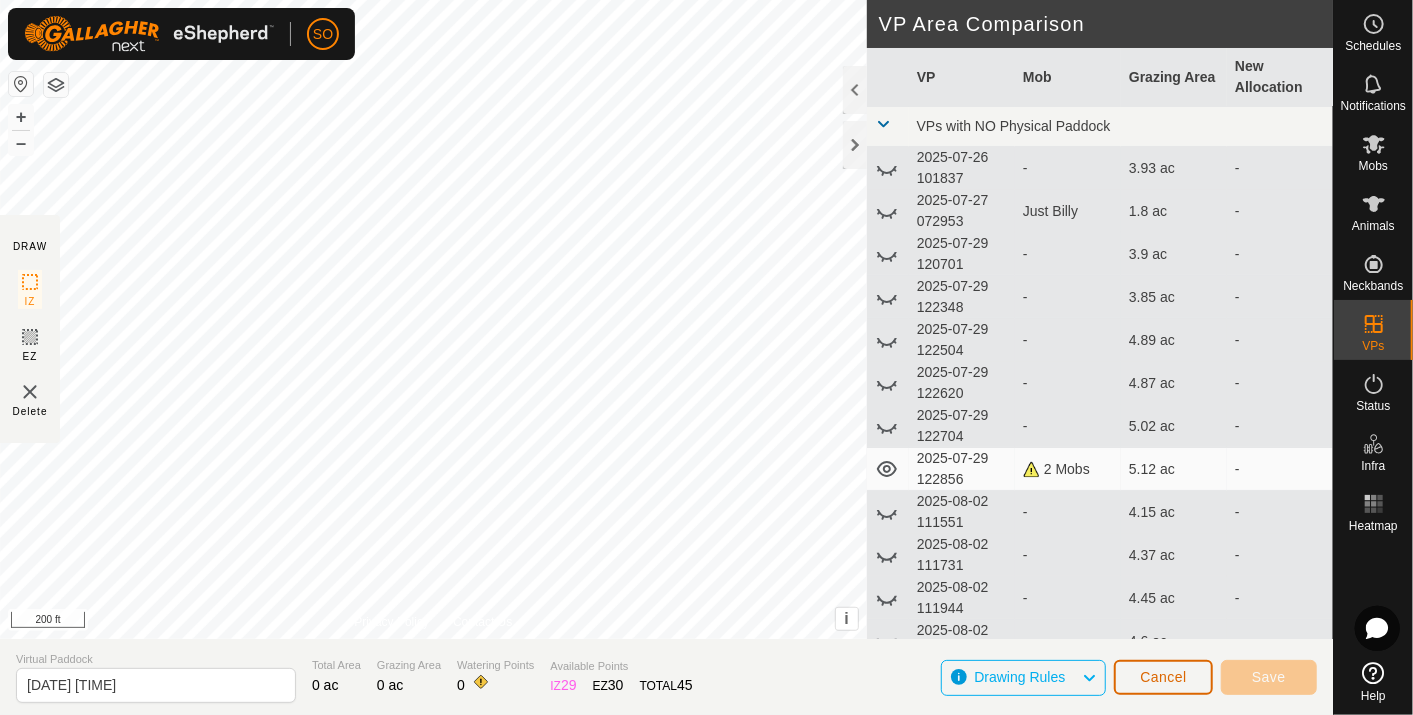 click on "Cancel" 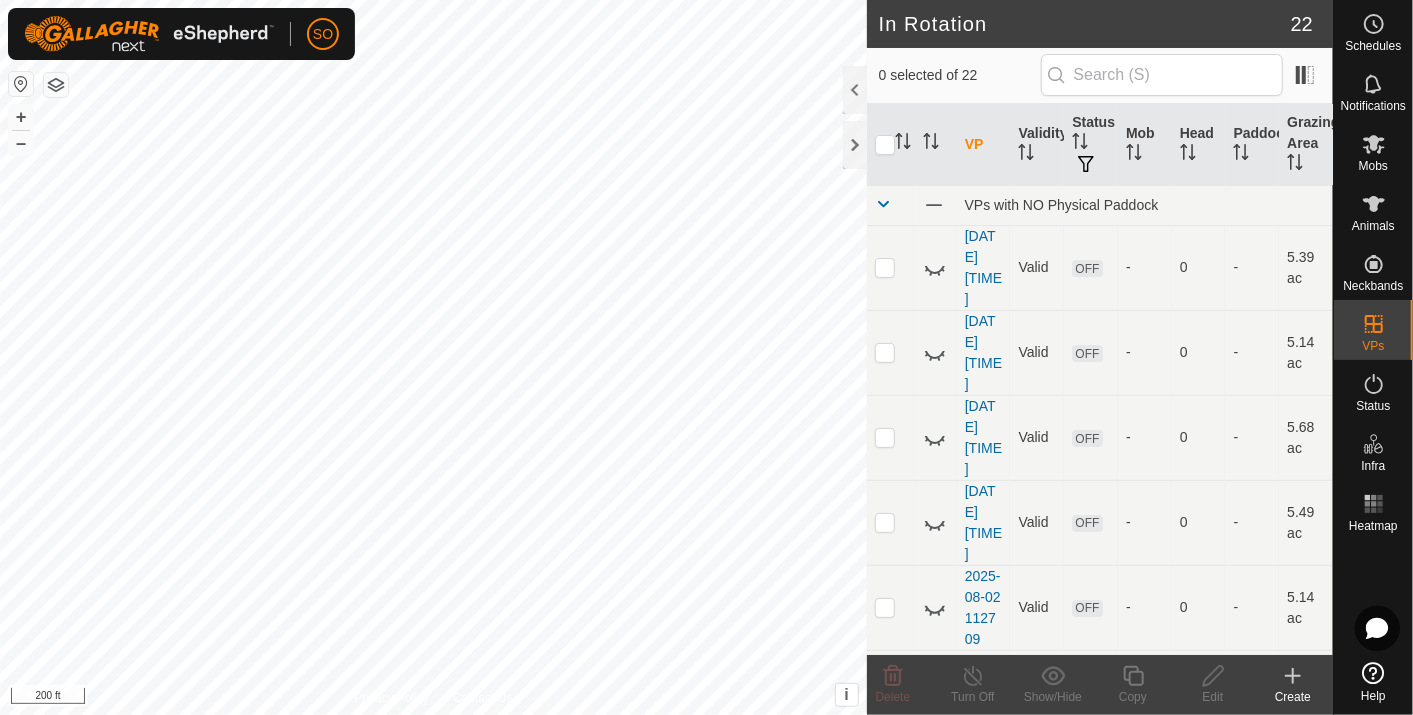 click 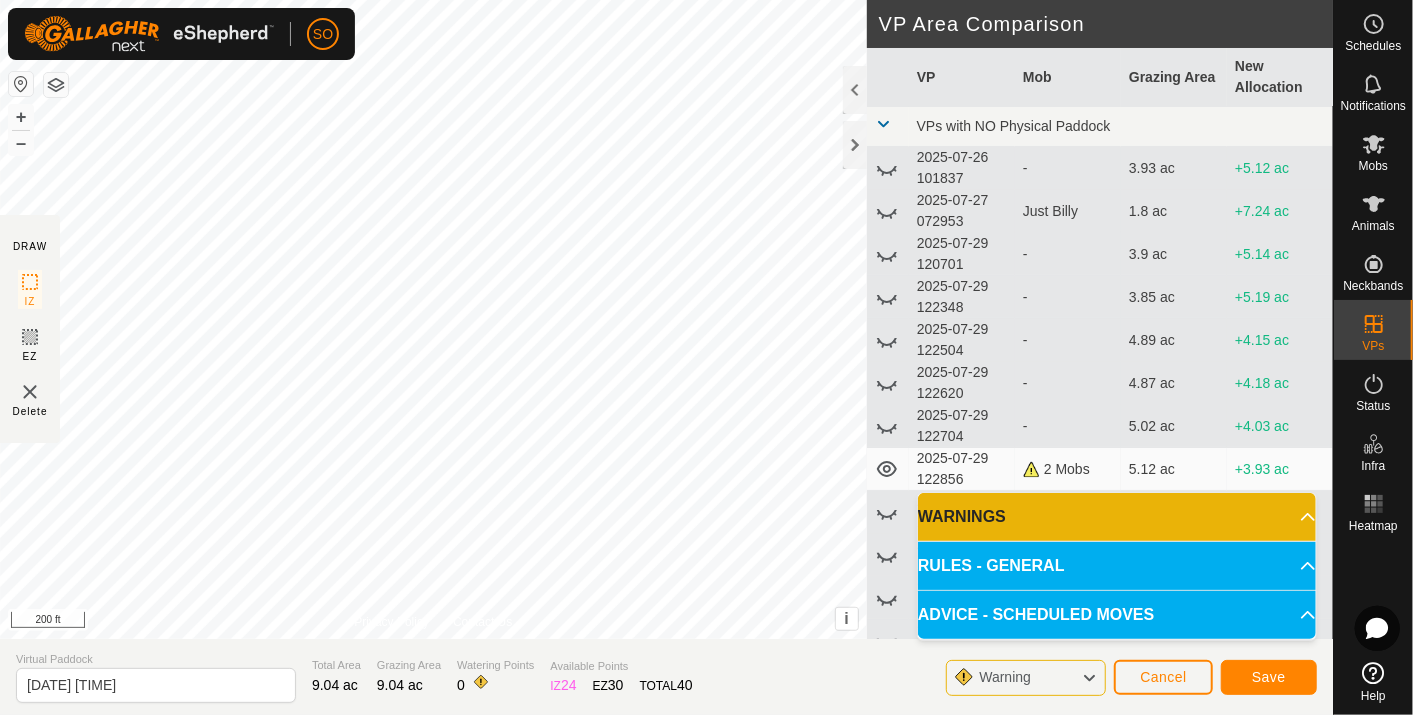 click on "VP Area Comparison" 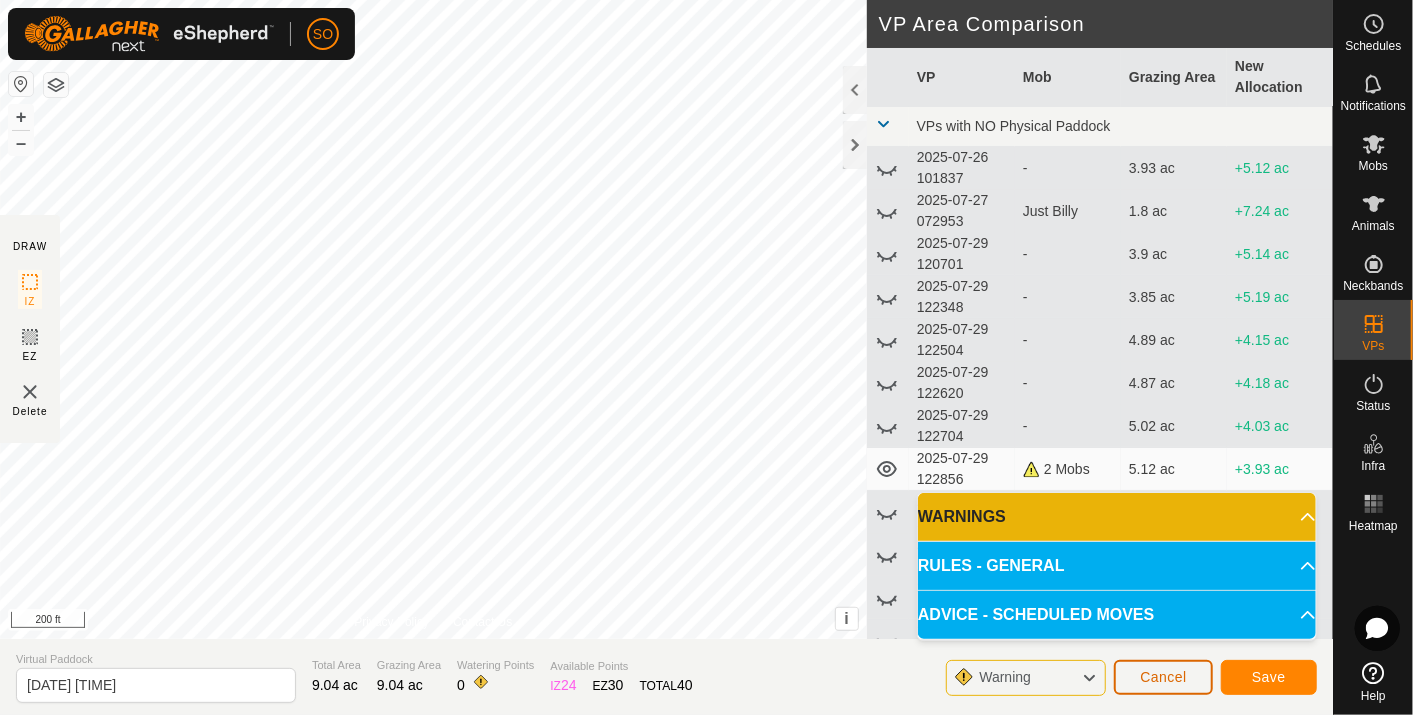 click on "Cancel" 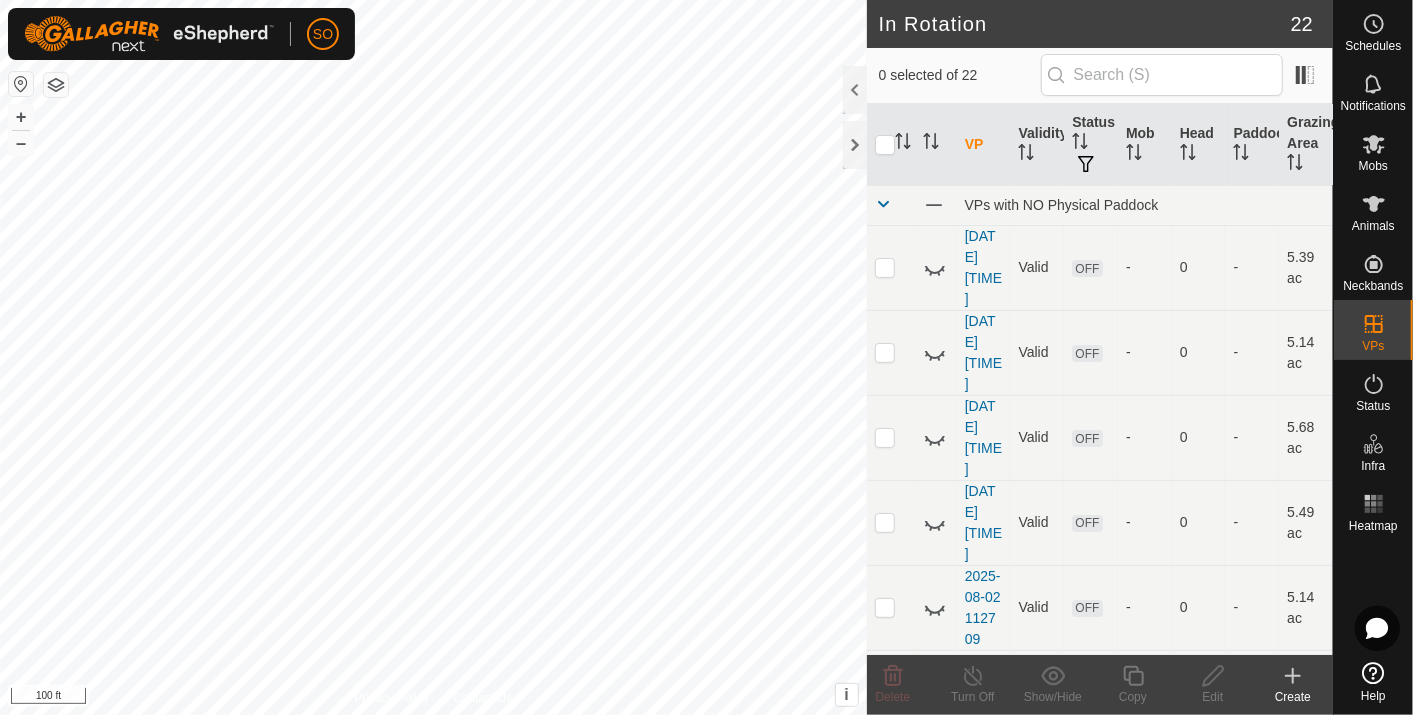 click 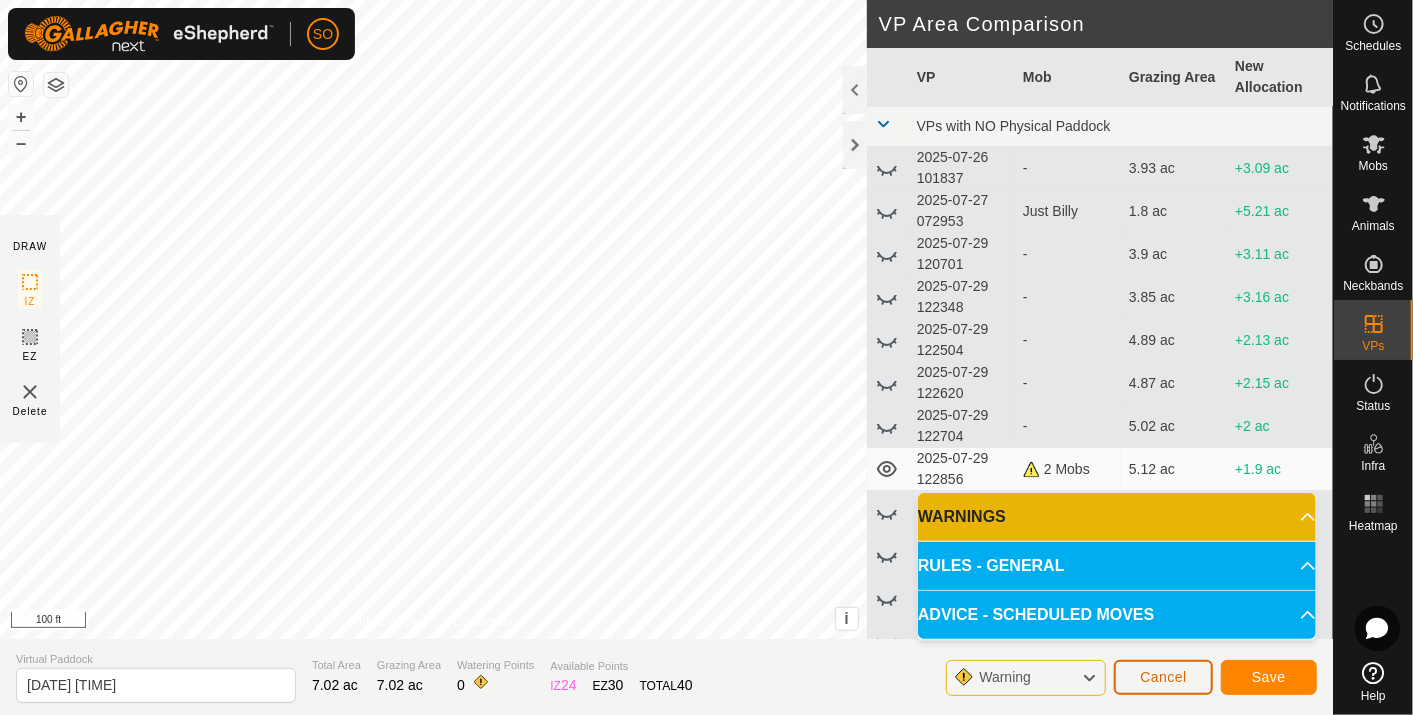 click on "Cancel" 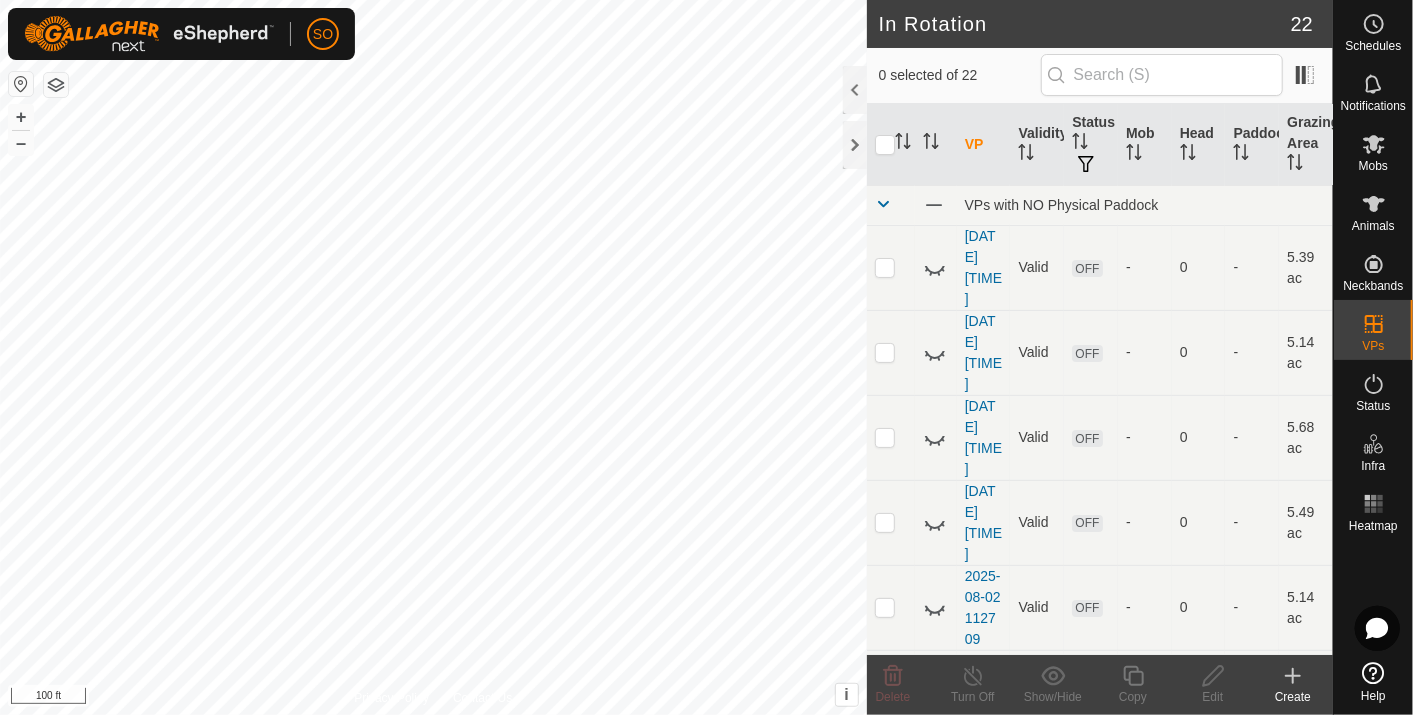 click 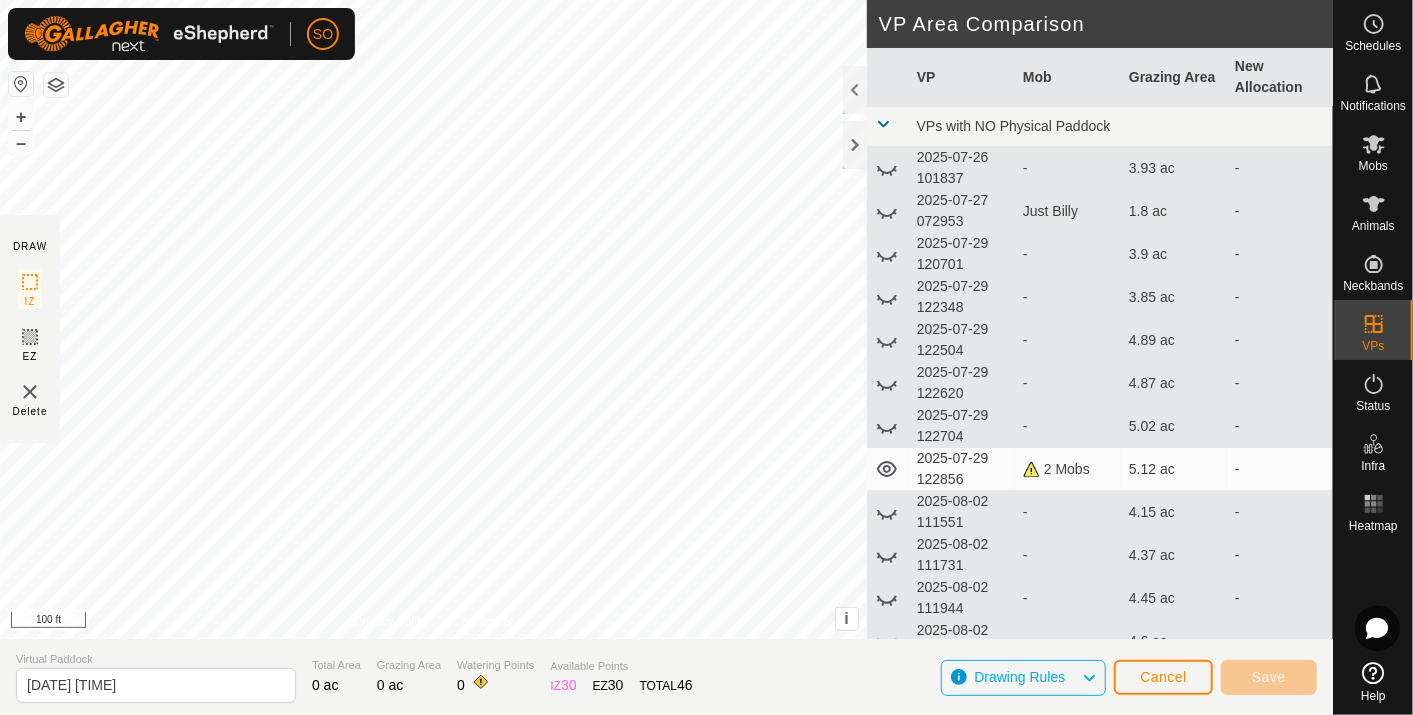 click on "DRAW IZ EZ Delete Privacy Policy Contact Us + – ⇧ i This application includes HERE Maps. © 2024 HERE. All rights reserved. 100 ft VP Area Comparison     VP   Mob   Grazing Area   New Allocation  VPs with NO Physical Paddock  [DATE] [TIME]  -  3.93 ac   -   [DATE] [TIME]   Just Billy   1.8 ac   -   [DATE] [TIME]  -  3.9 ac   -   [DATE] [TIME]  -  3.85 ac   -   [DATE] [TIME]  -  4.89 ac   -   [DATE] [TIME]  -  4.87 ac   -   [DATE] [TIME]  -  5.02 ac   -   [DATE] [TIME]   2 Mobs   5.12 ac   -   [DATE] [TIME]  -  4.15 ac   -   [DATE] [TIME]  -  4.37 ac   -   [DATE] [TIME]  -  4.45 ac   -   [DATE] [TIME]  -  4.6 ac   -   [DATE] [TIME]  -  4.74 ac   -   [DATE] [TIME]  -  4.99 ac   -   [DATE] [TIME]  -  4.65 ac   -   [DATE] [TIME]  -  4.77 ac   -   [DATE] [TIME]  -  4.97 ac   -   [DATE] [TIME]  -  5.14 ac   -   [DATE] [TIME]  -  5.49 ac   -   [DATE] [TIME]  -  5.68 ac   -   [DATE] [TIME]  -  5.14 ac   -   [DATE] [TIME]  - 0" 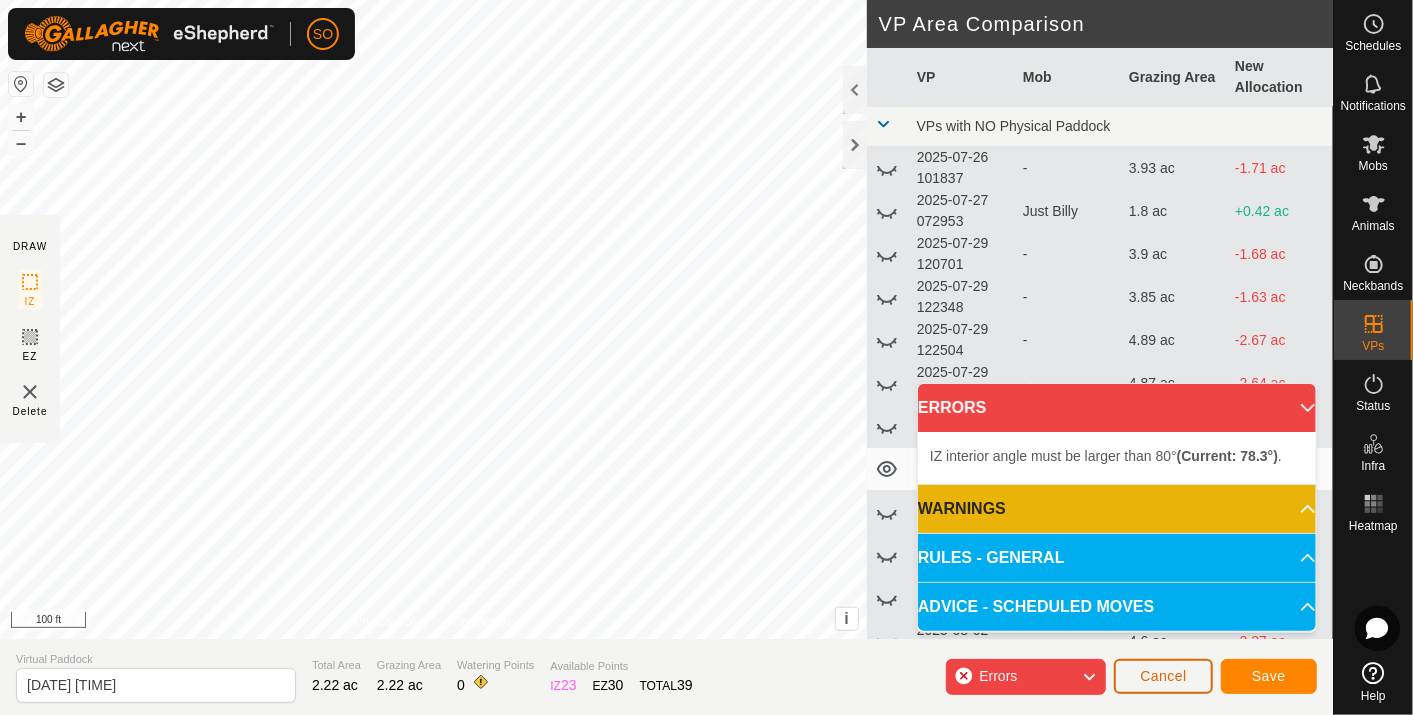 click on "Cancel" 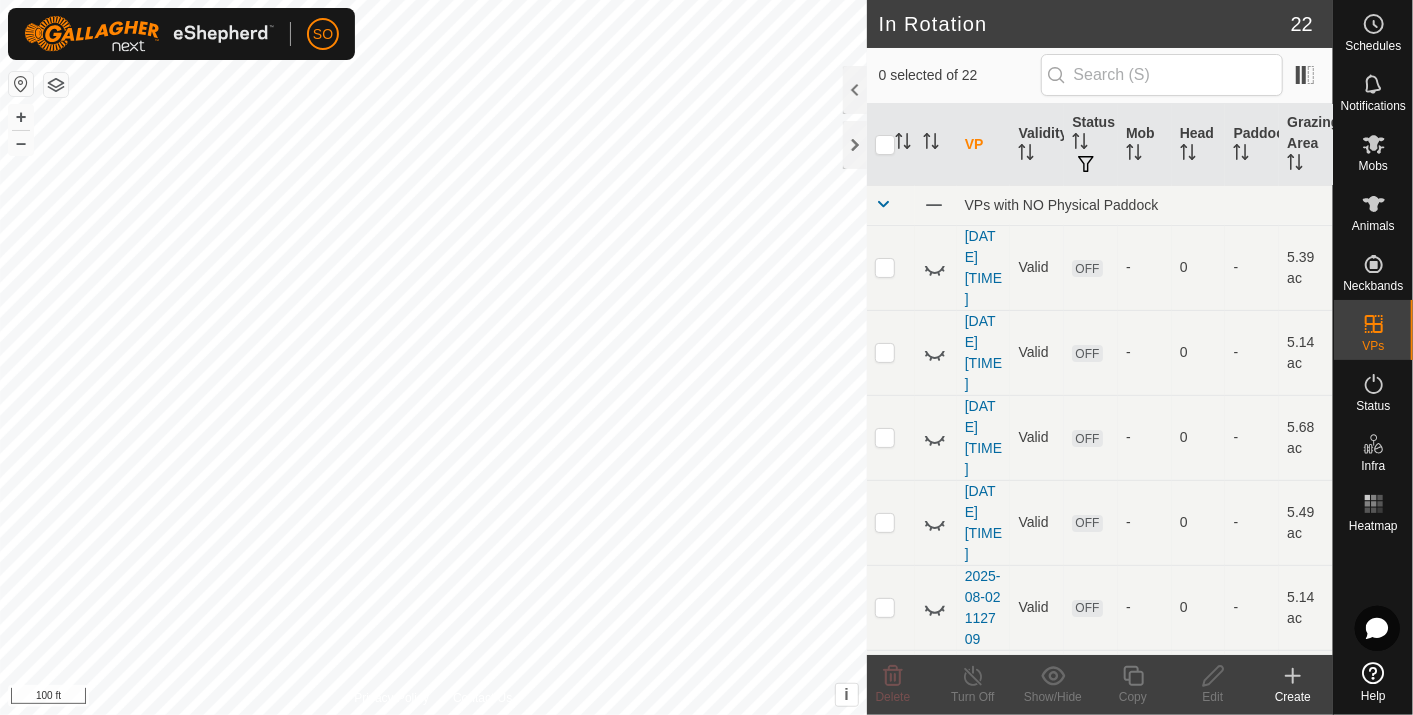 click on "SO Schedules Notifications Mobs Animals Neckbands VPs Status Infra Heatmap Help In Rotation 22 0 selected of 22     VP   Validity   Status   Mob   Head   Paddock   Grazing Area   VPs with NO Physical Paddock  [DATE] [TIME]  Valid  OFF  -   0   -   5.39 ac  [DATE] [TIME]  Valid  OFF  -   0   -   5.14 ac  [DATE] [TIME]  Valid  OFF  -   0   -   5.68 ac  [DATE] [TIME]  Valid  OFF  -   0   -   5.49 ac  [DATE] [TIME]  Valid  OFF  -   0   -   5.14 ac  [DATE] [TIME]  Valid  OFF  -   0   -   4.97 ac  [DATE] [TIME]  Valid  OFF  -   0   -   4.77 ac  [DATE] [TIME]  Valid  OFF  -   0   -   4.65 ac  [DATE] [TIME]  Valid  OFF  -   0   -   4.99 ac  [DATE] [TIME]  Valid  OFF  -   0   -   4.74 ac  [DATE] [TIME]  Valid  OFF  -   0   -   4.6 ac  [DATE] [TIME]  Valid  OFF  -   0   -   4.45 ac  [DATE] [TIME]  Valid  OFF  -   0   -   4.37 ac  [DATE] [TIME]  Valid  OFF  -   0   -   4.15 ac  [DATE] [TIME]  Valid  ON  2 Mobs   18   -   5.12 ac  [DATE] [TIME] ON" at bounding box center (706, 357) 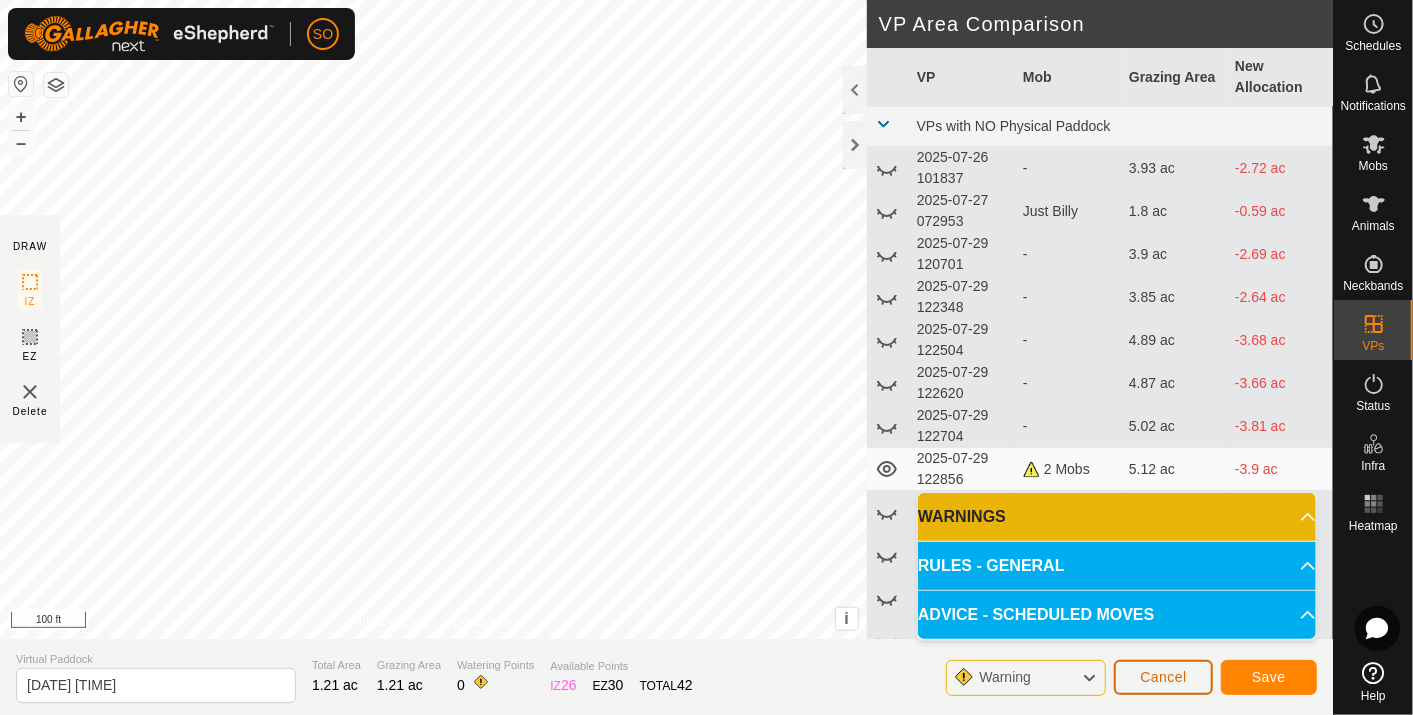 click on "Cancel" 